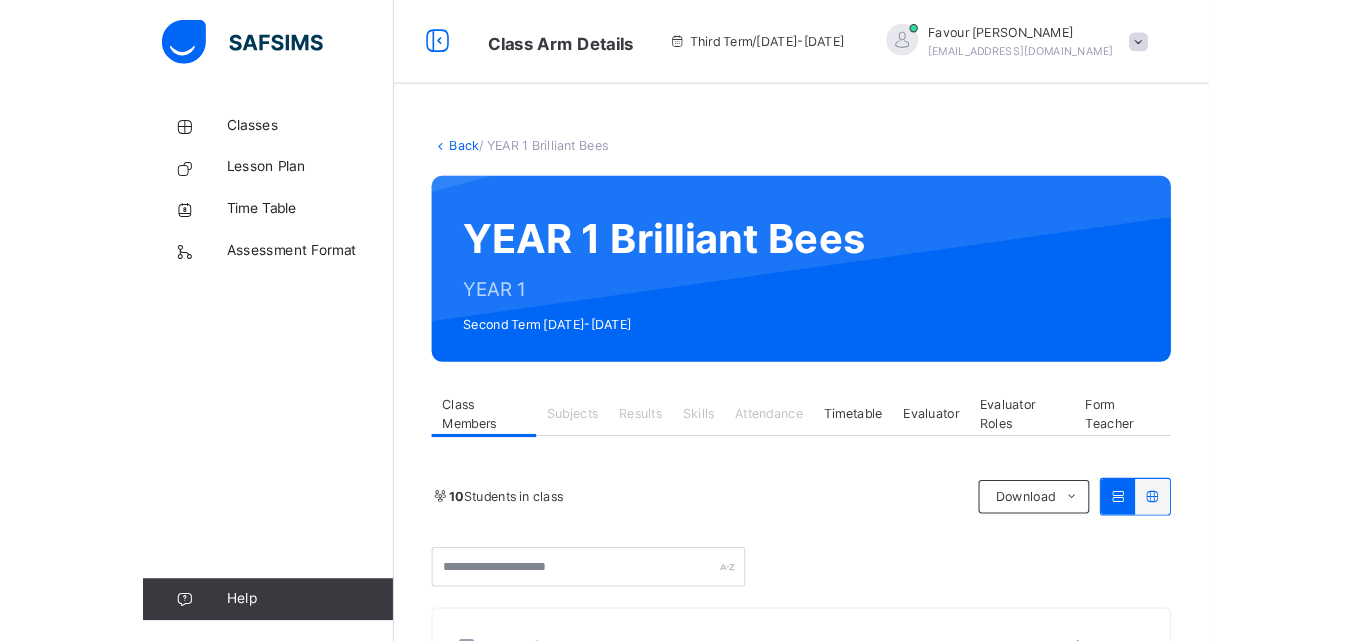 scroll, scrollTop: 0, scrollLeft: 0, axis: both 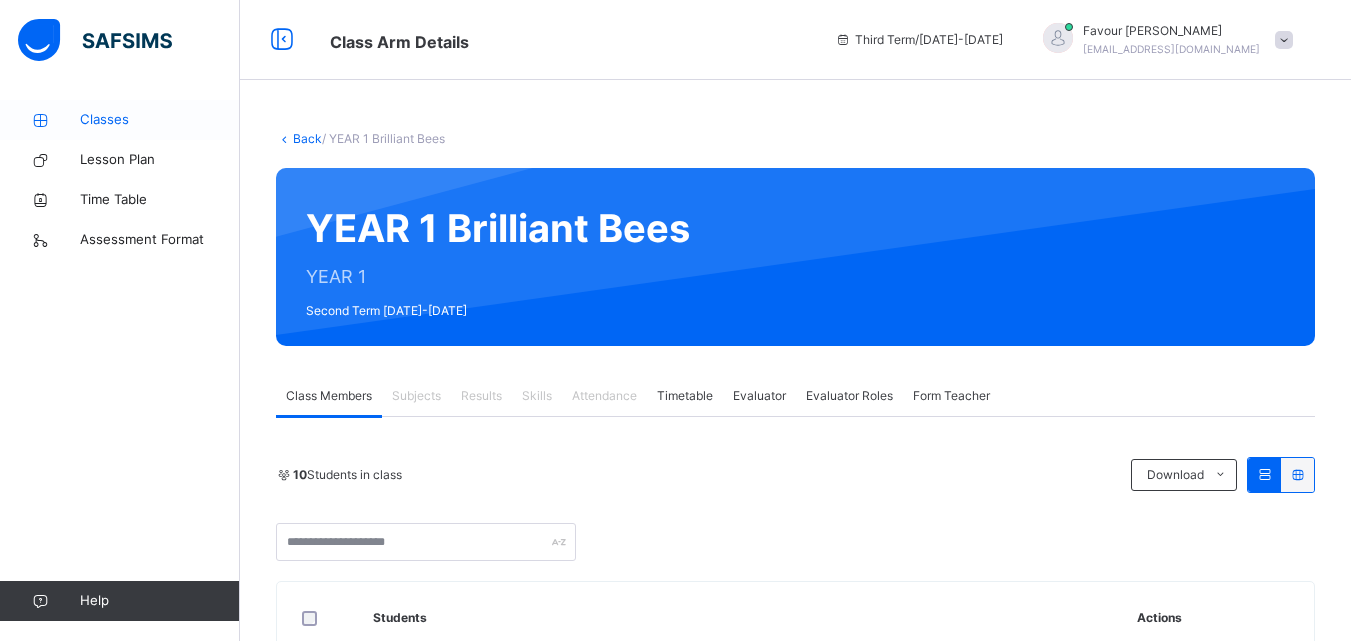 click on "Classes" at bounding box center (160, 120) 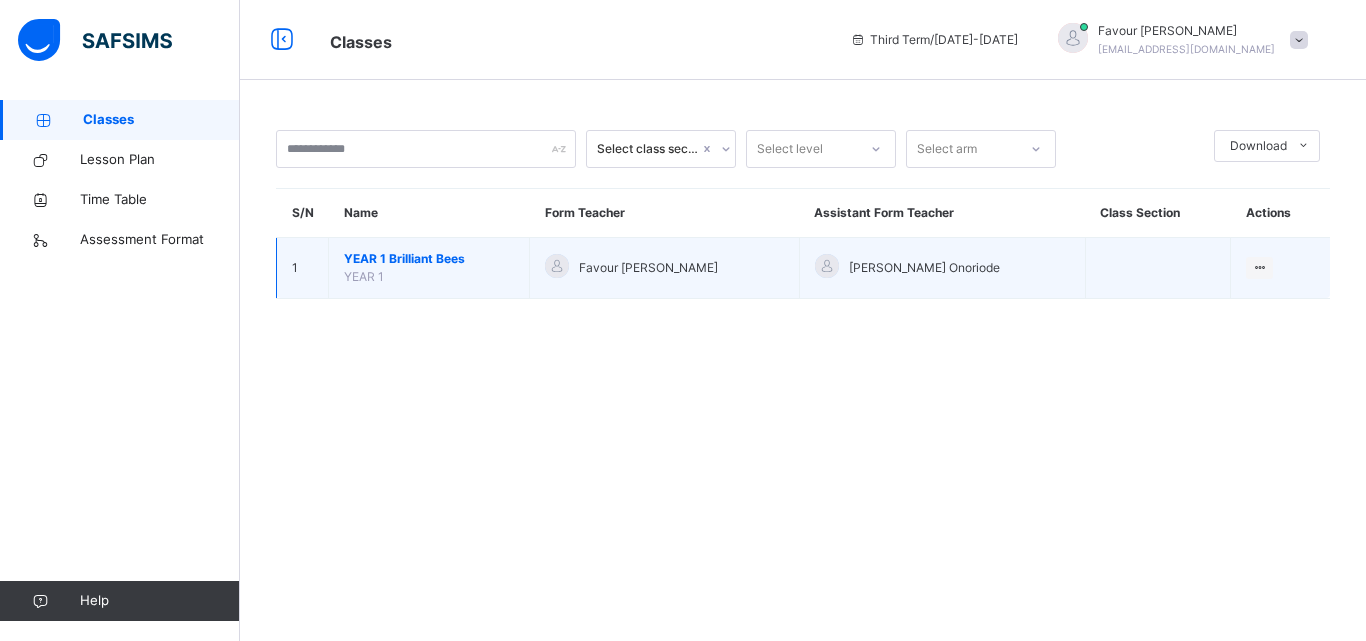 click on "YEAR 1   Brilliant Bees" at bounding box center (429, 259) 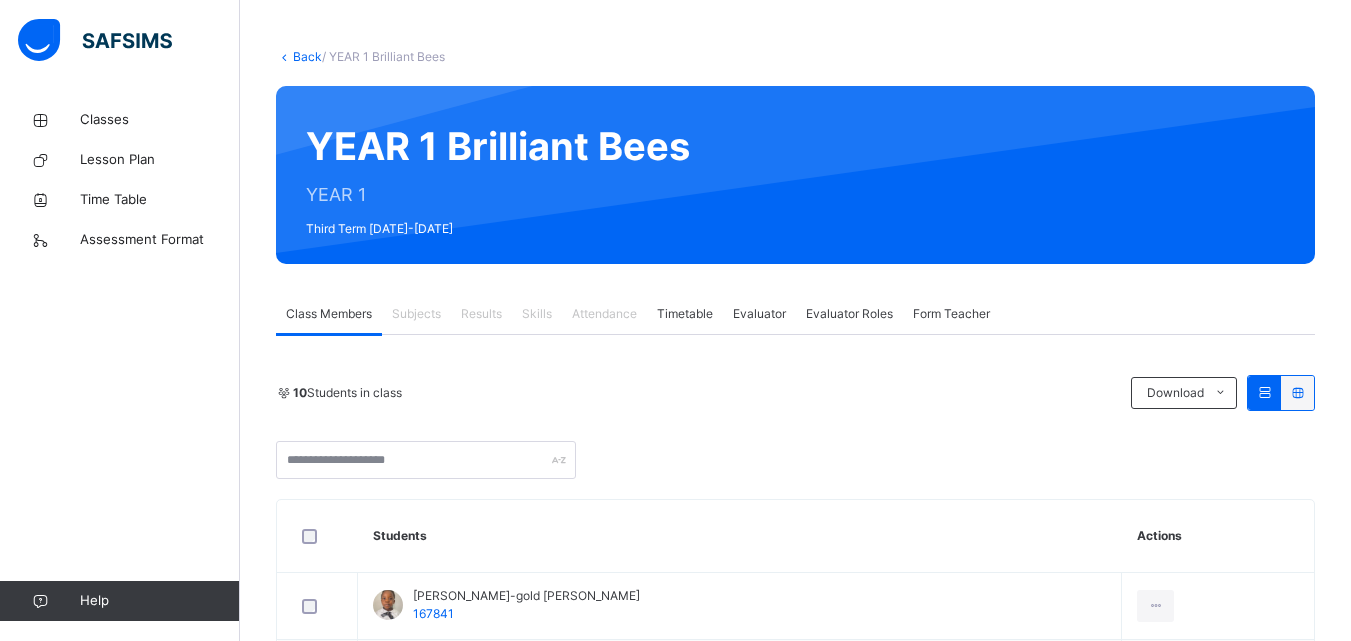 scroll, scrollTop: 0, scrollLeft: 0, axis: both 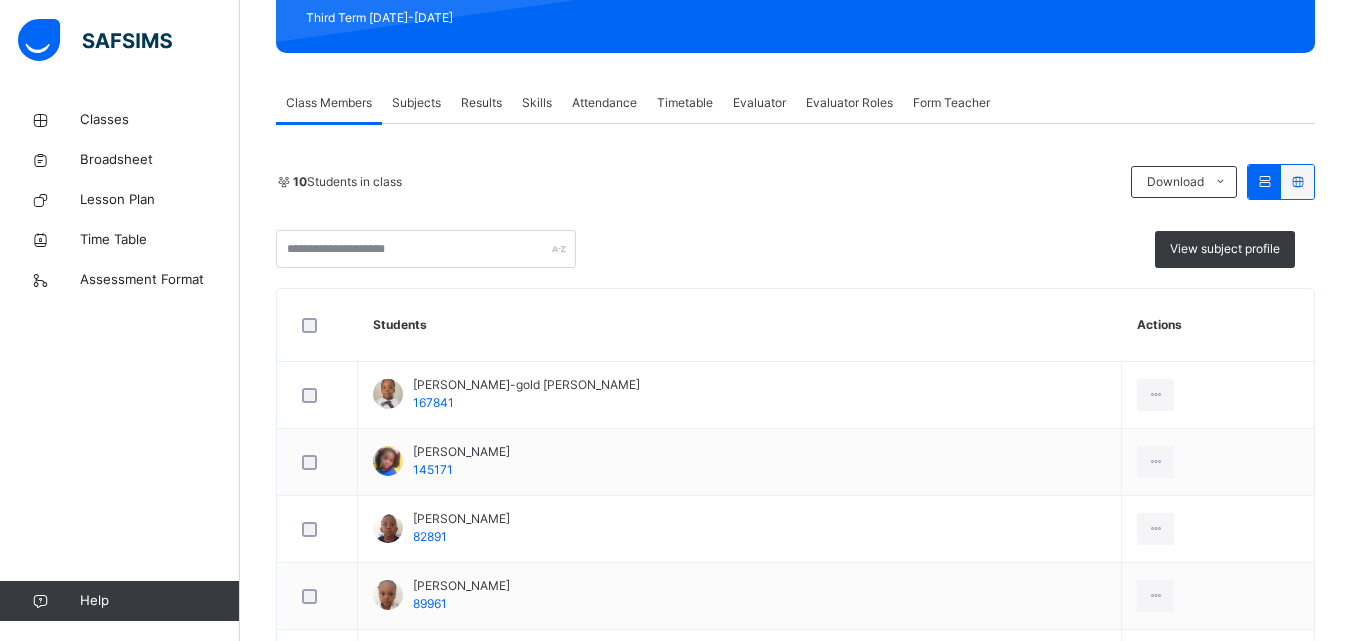 click on "Subjects" at bounding box center [416, 103] 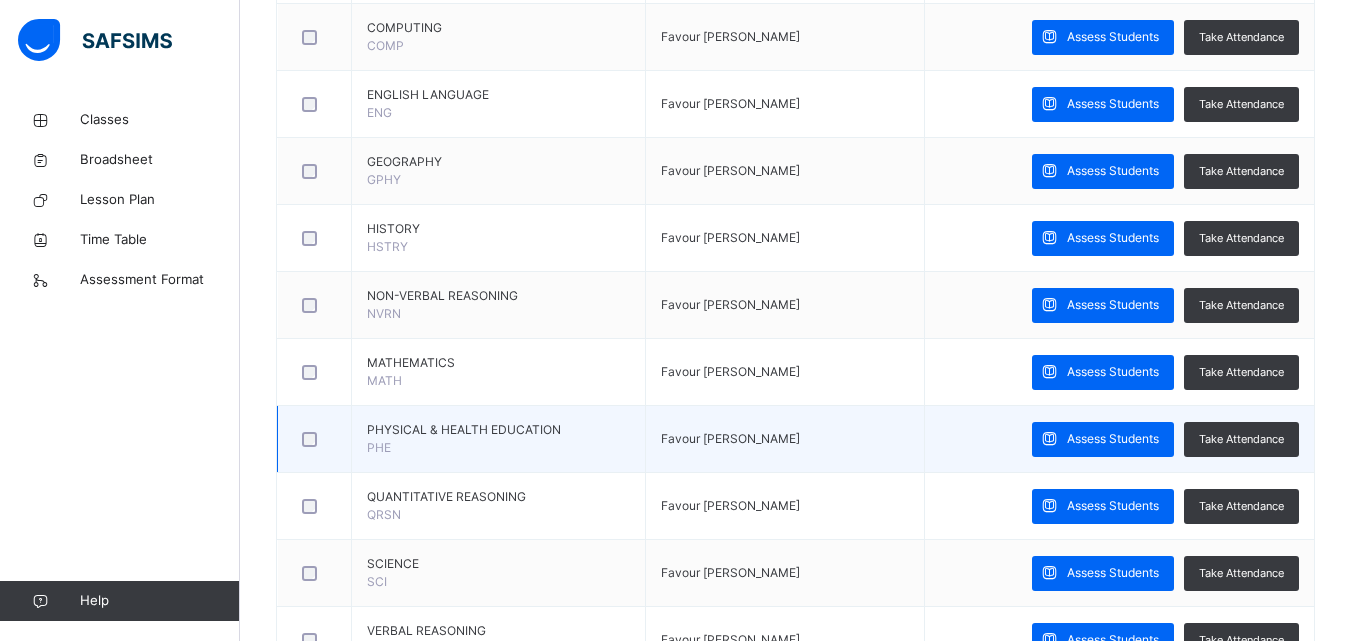 scroll, scrollTop: 647, scrollLeft: 0, axis: vertical 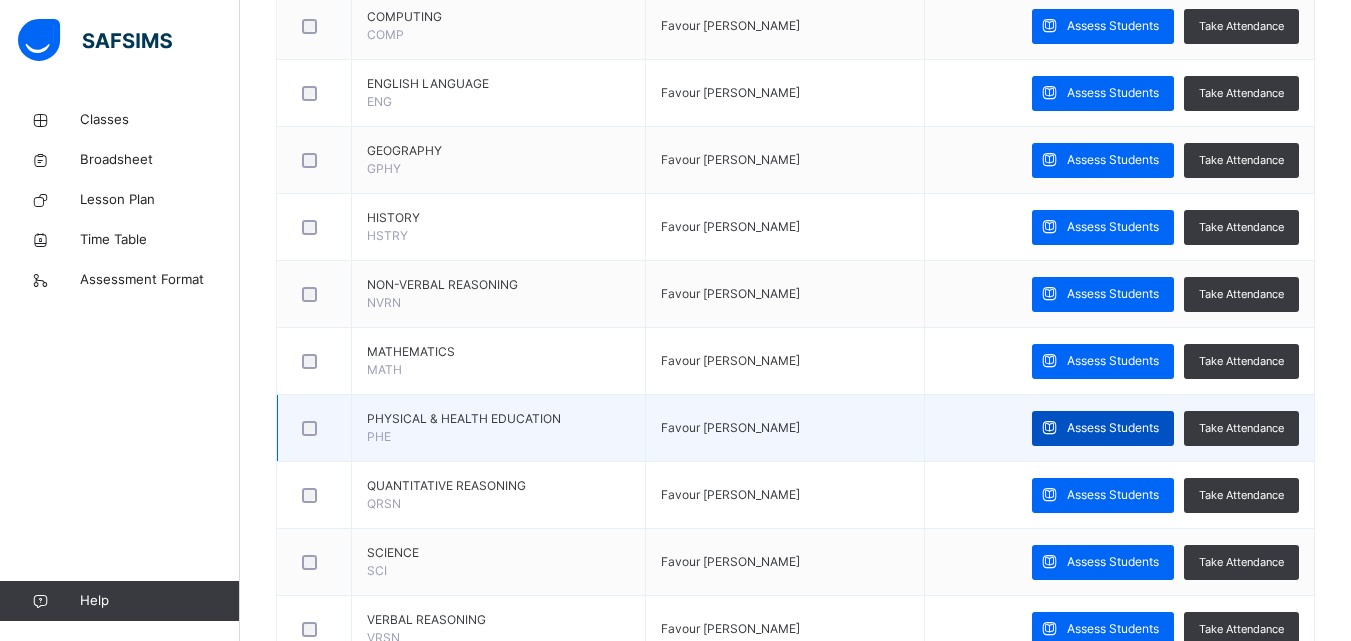 click on "Assess Students" at bounding box center (1113, 428) 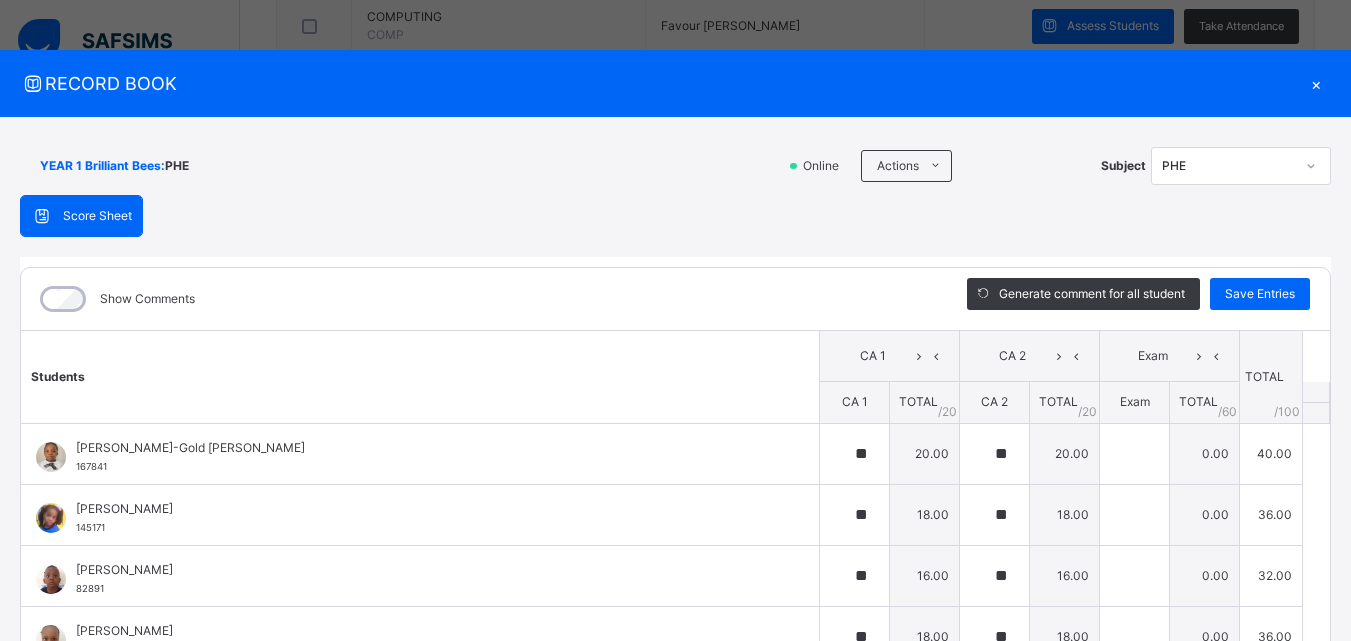 type on "**" 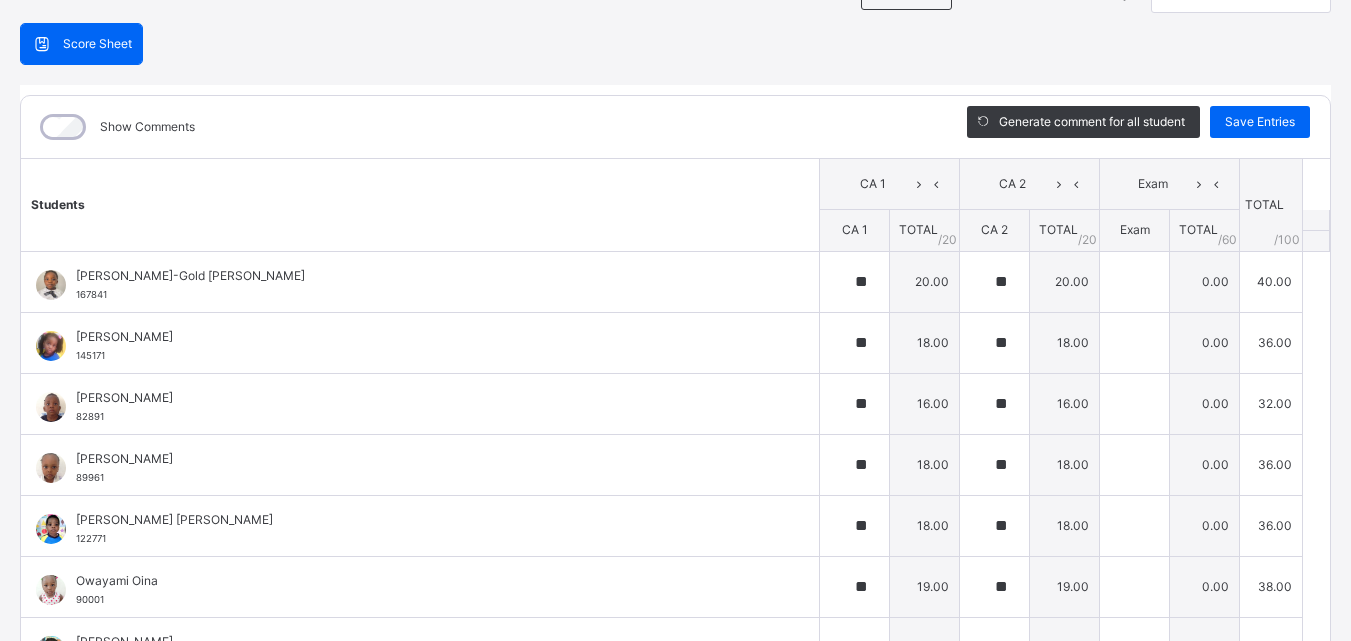 scroll, scrollTop: 173, scrollLeft: 0, axis: vertical 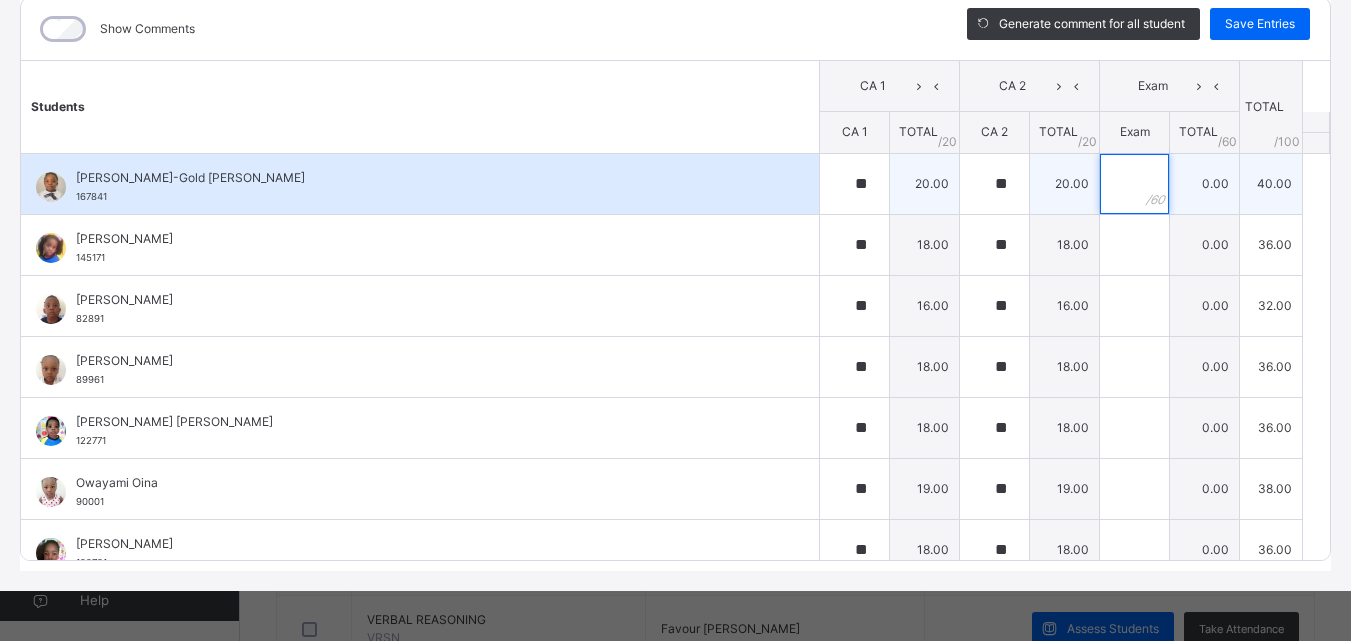 click at bounding box center [1134, 184] 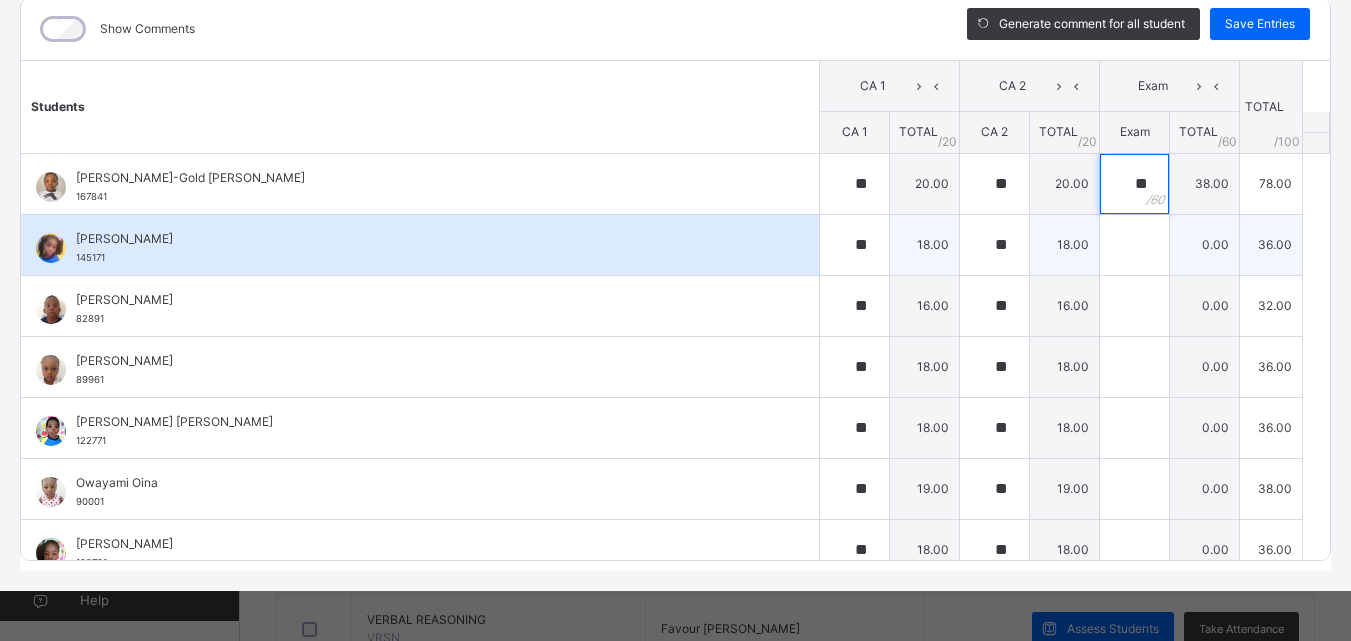 type on "**" 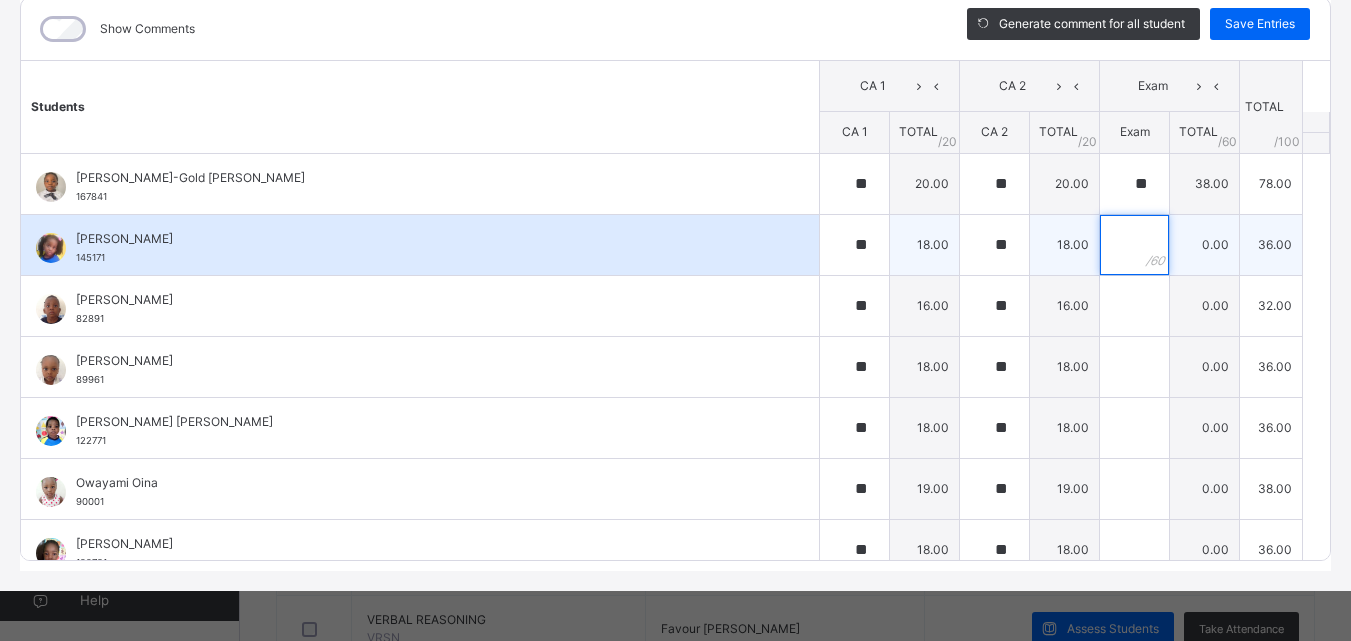 click at bounding box center (1134, 245) 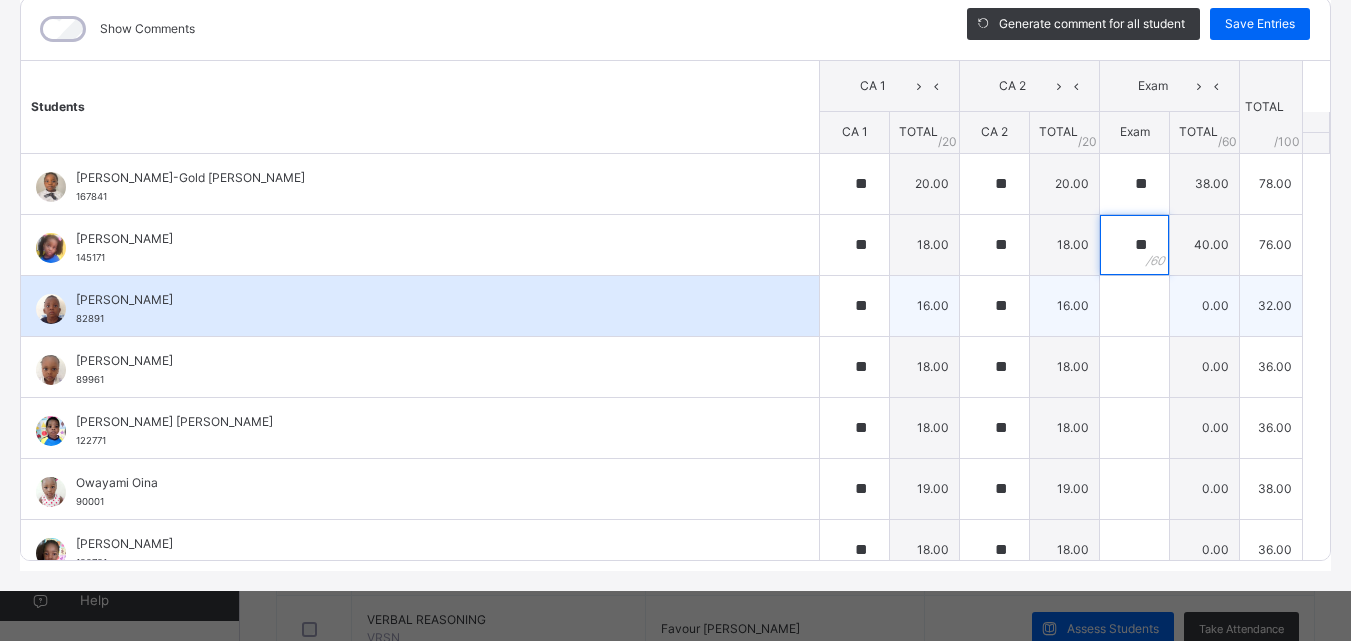 type on "**" 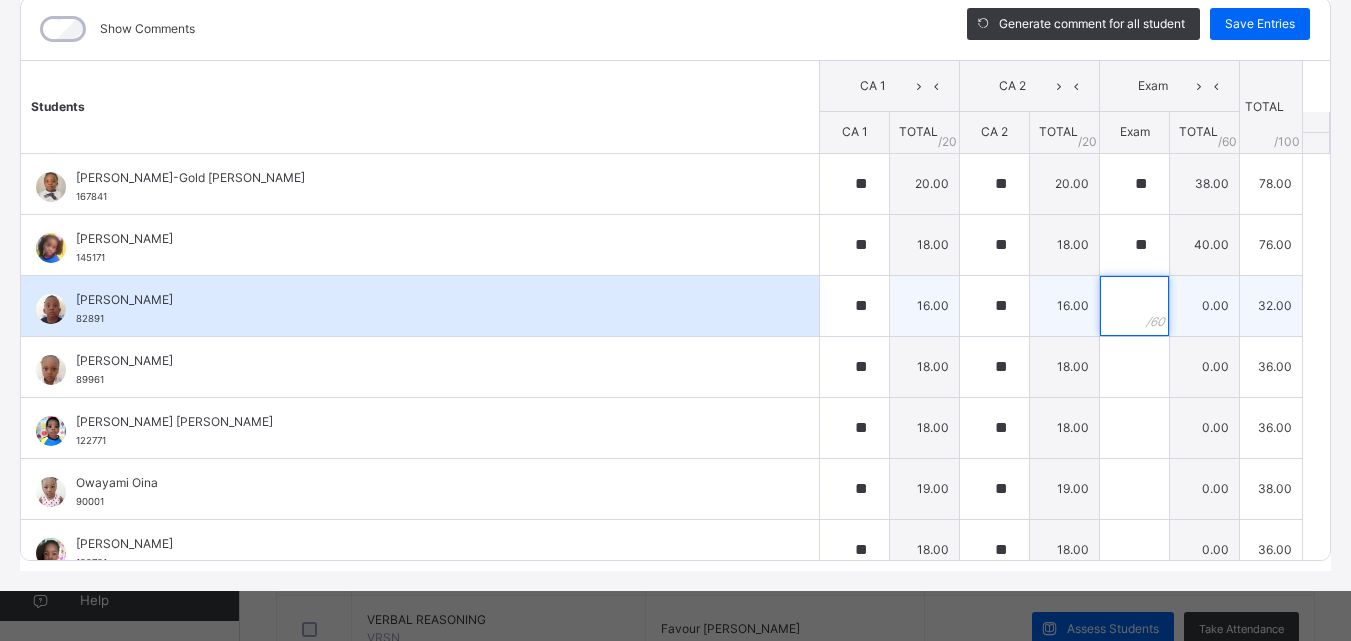click at bounding box center [1134, 306] 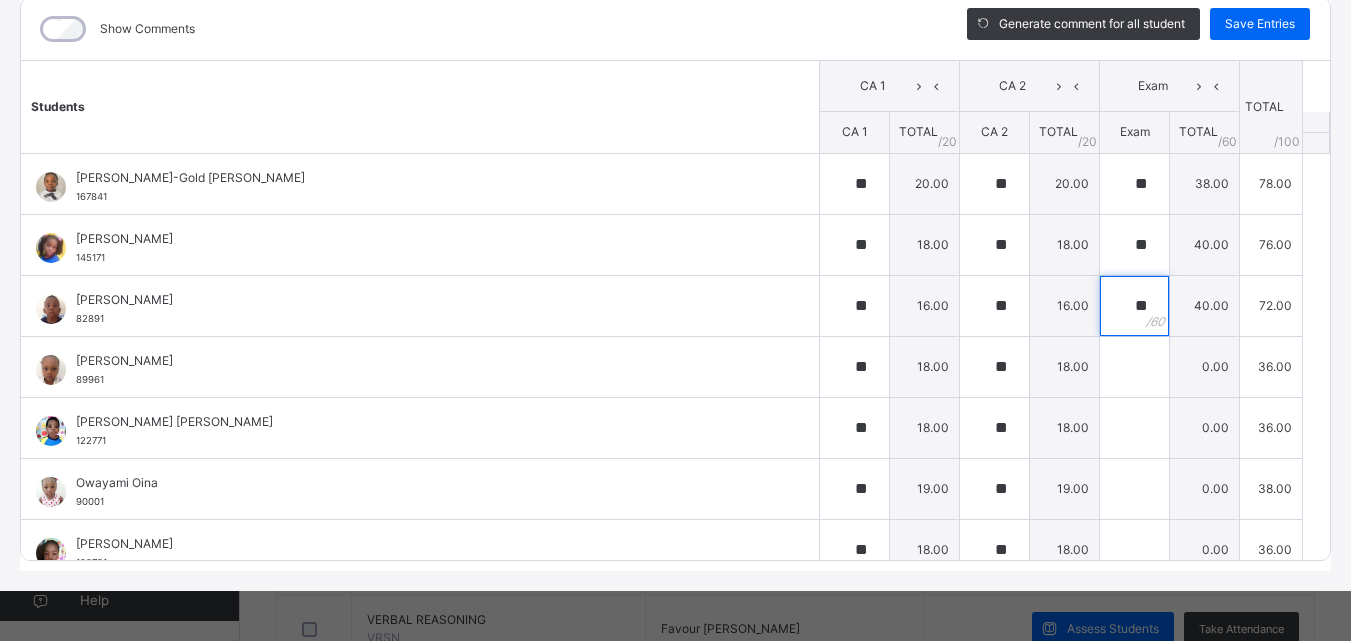 type on "**" 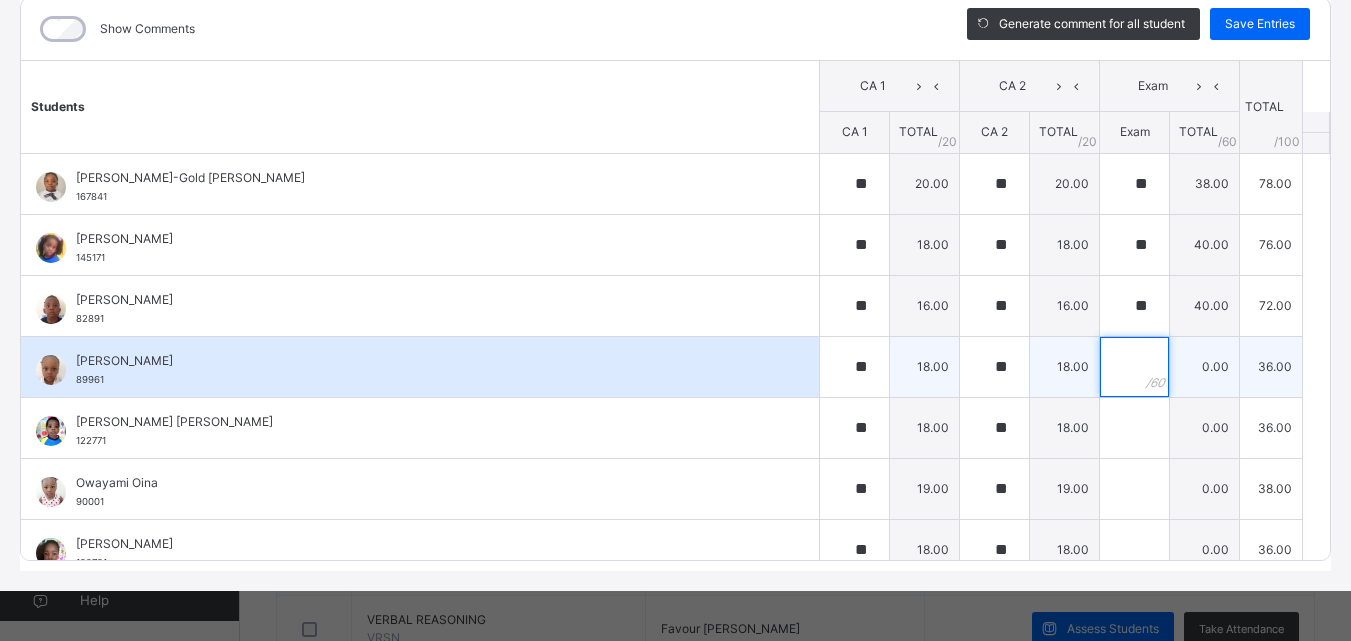 click at bounding box center [1134, 367] 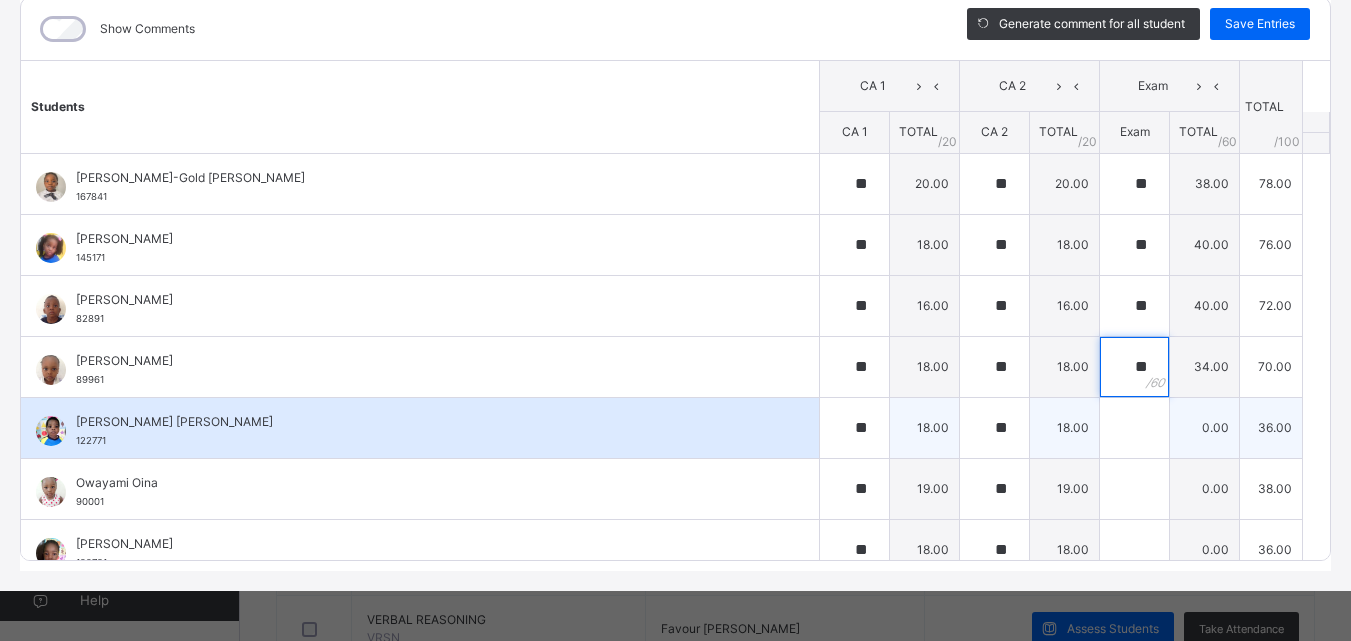 type on "**" 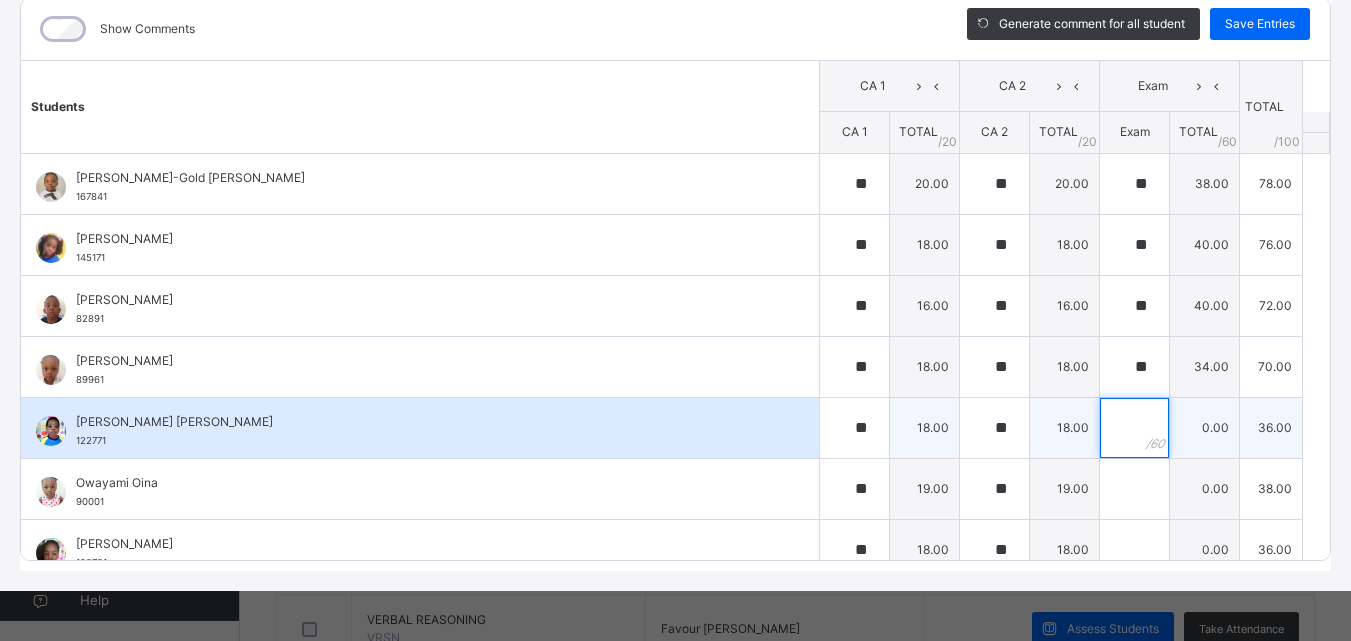 click at bounding box center (1134, 428) 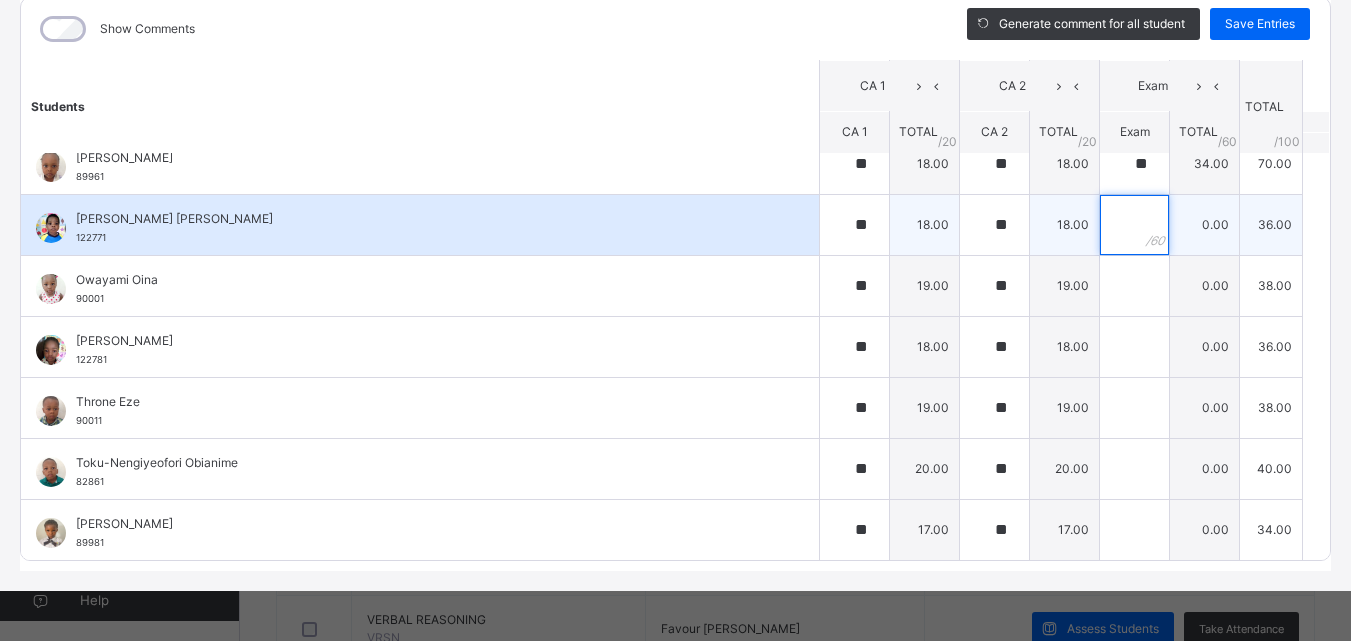 scroll, scrollTop: 204, scrollLeft: 0, axis: vertical 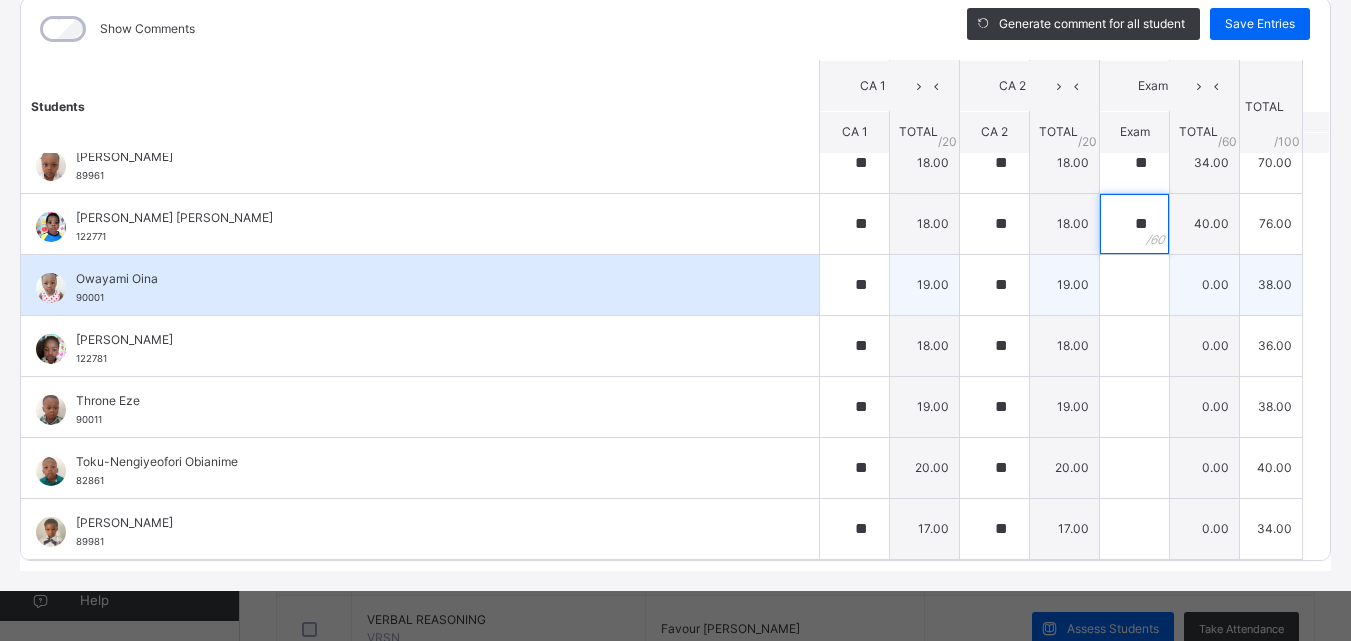 type on "**" 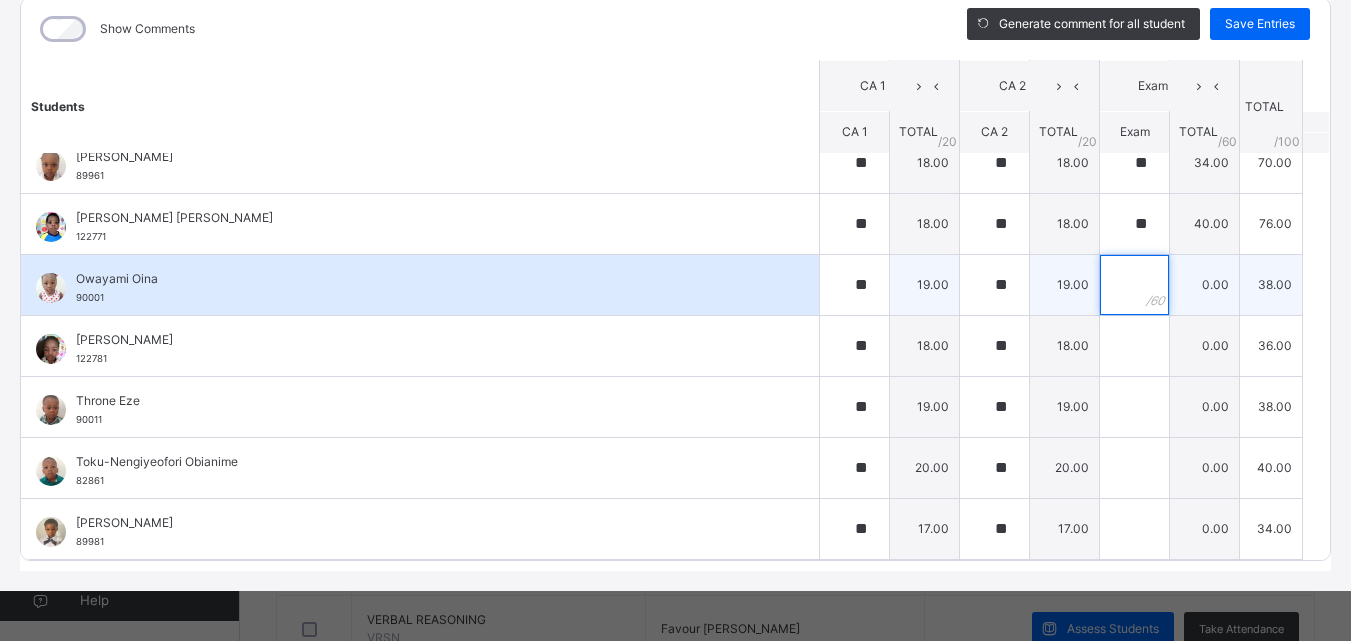 click at bounding box center (1134, 285) 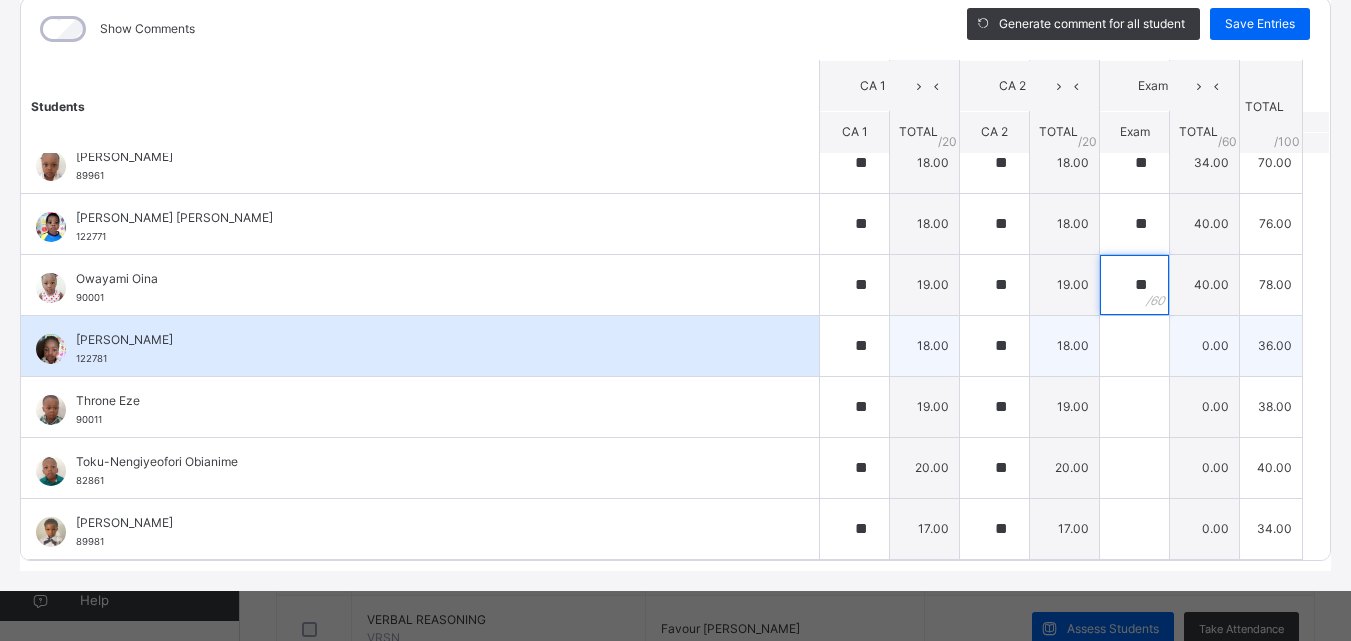type on "**" 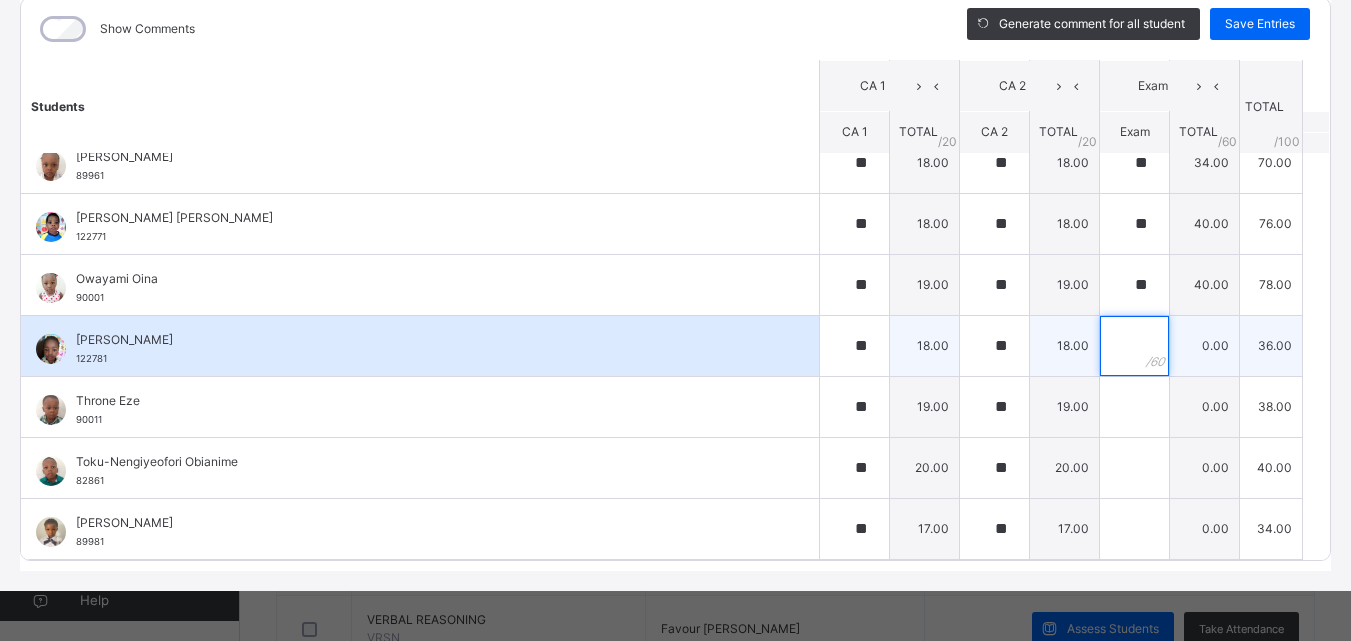 click at bounding box center [1134, 346] 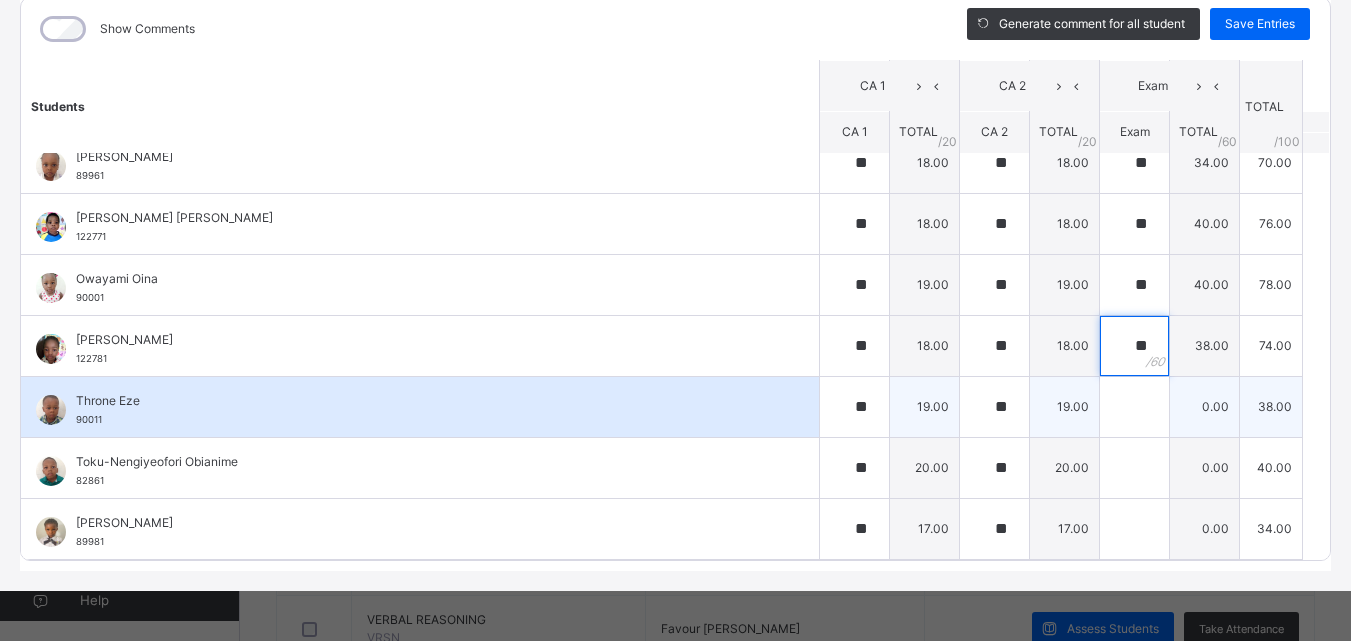 type on "**" 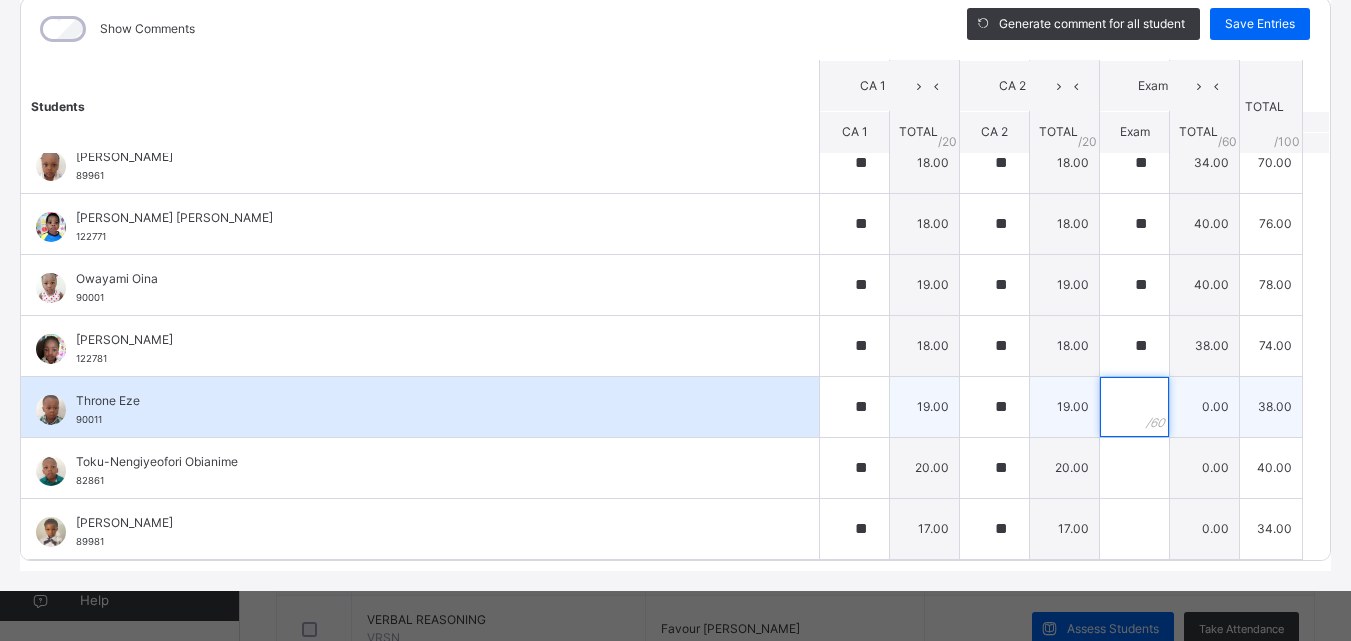 click at bounding box center (1134, 407) 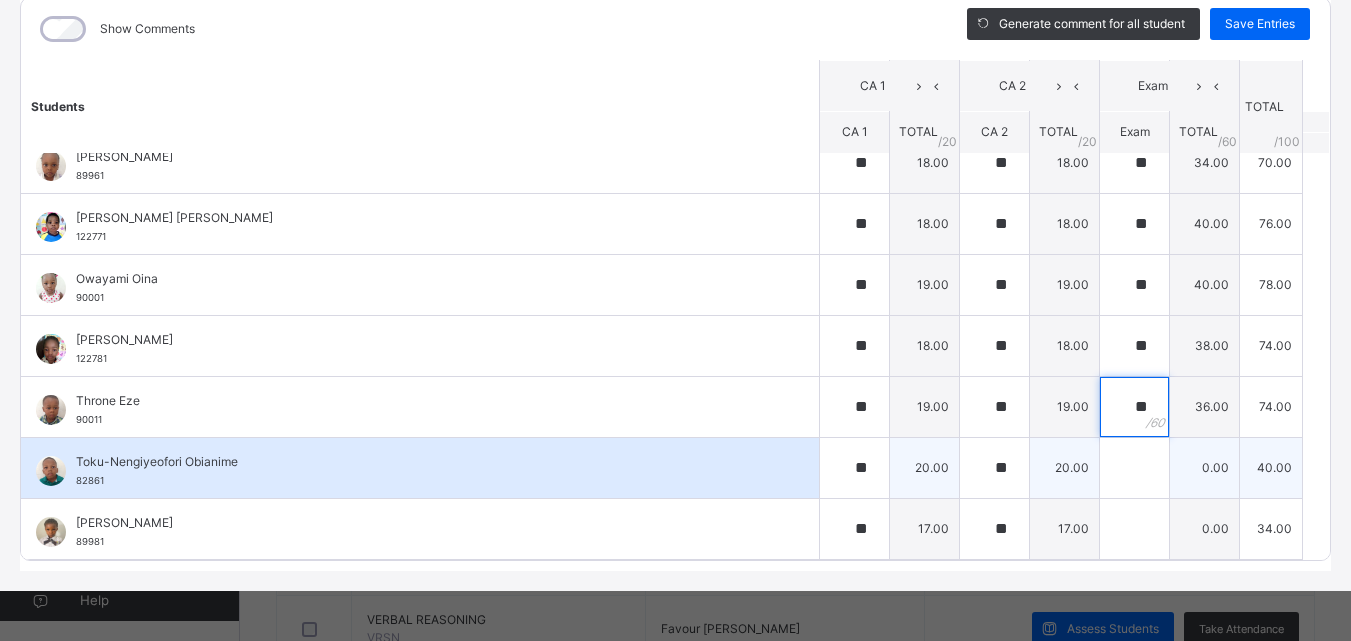 type on "**" 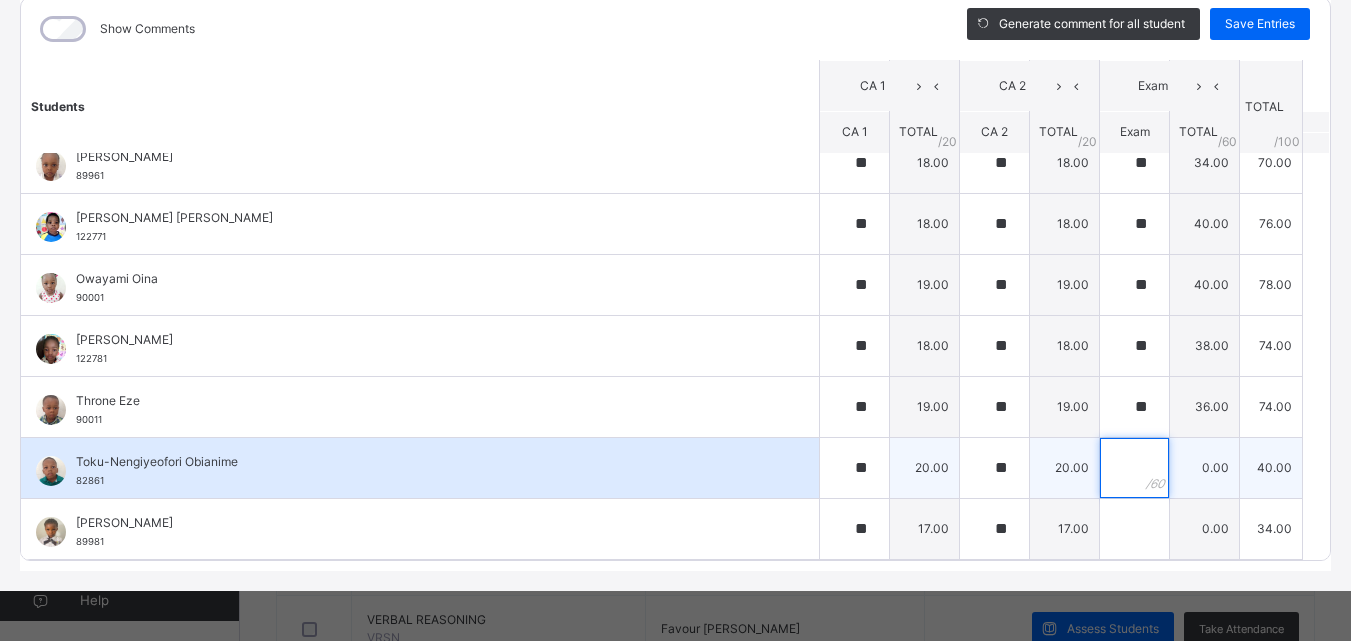 click at bounding box center [1134, 468] 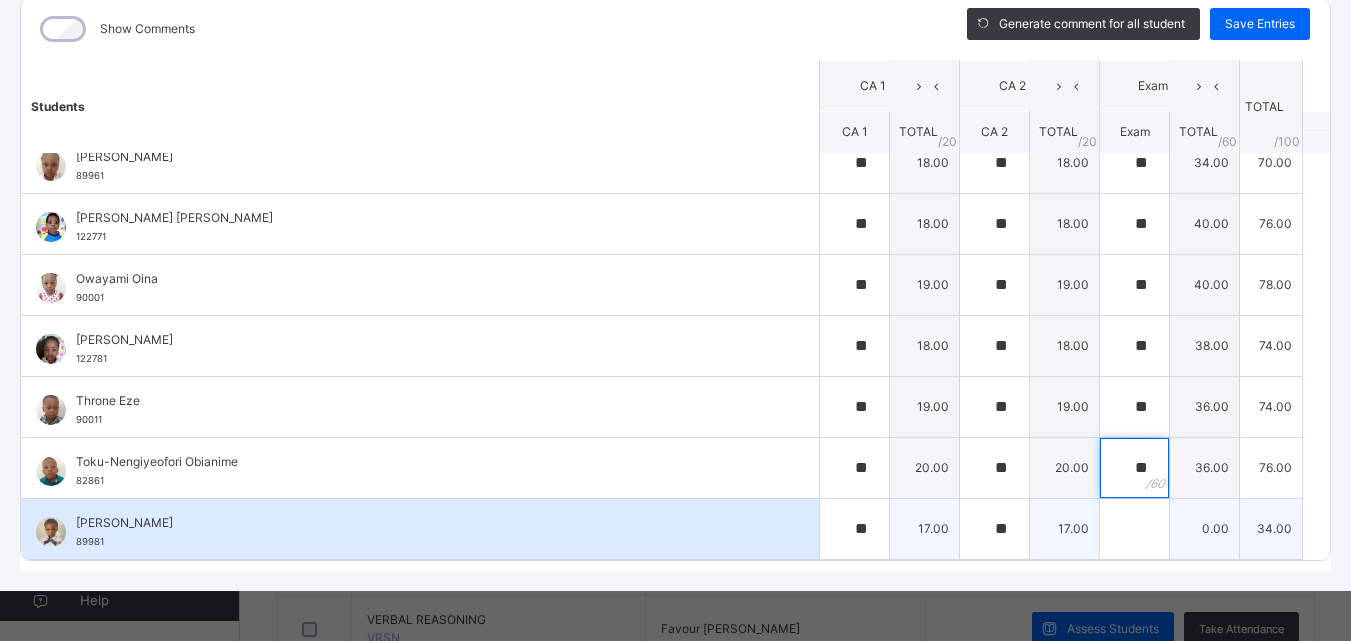 type on "**" 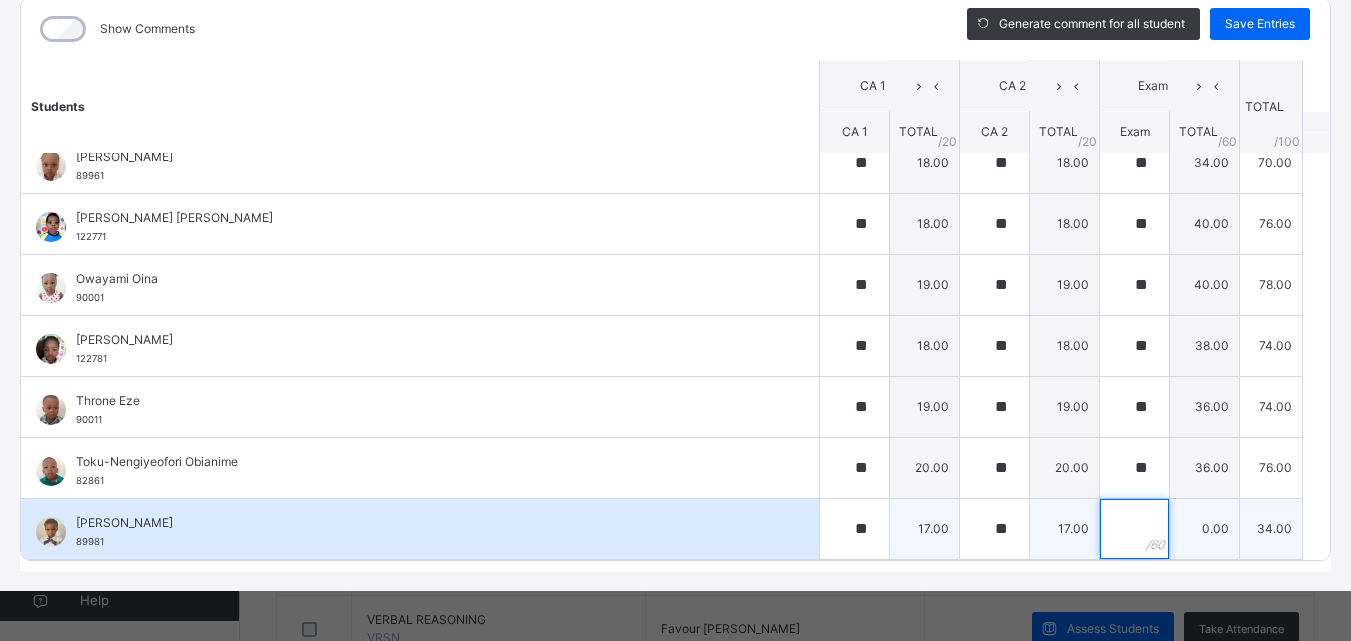 click at bounding box center [1134, 529] 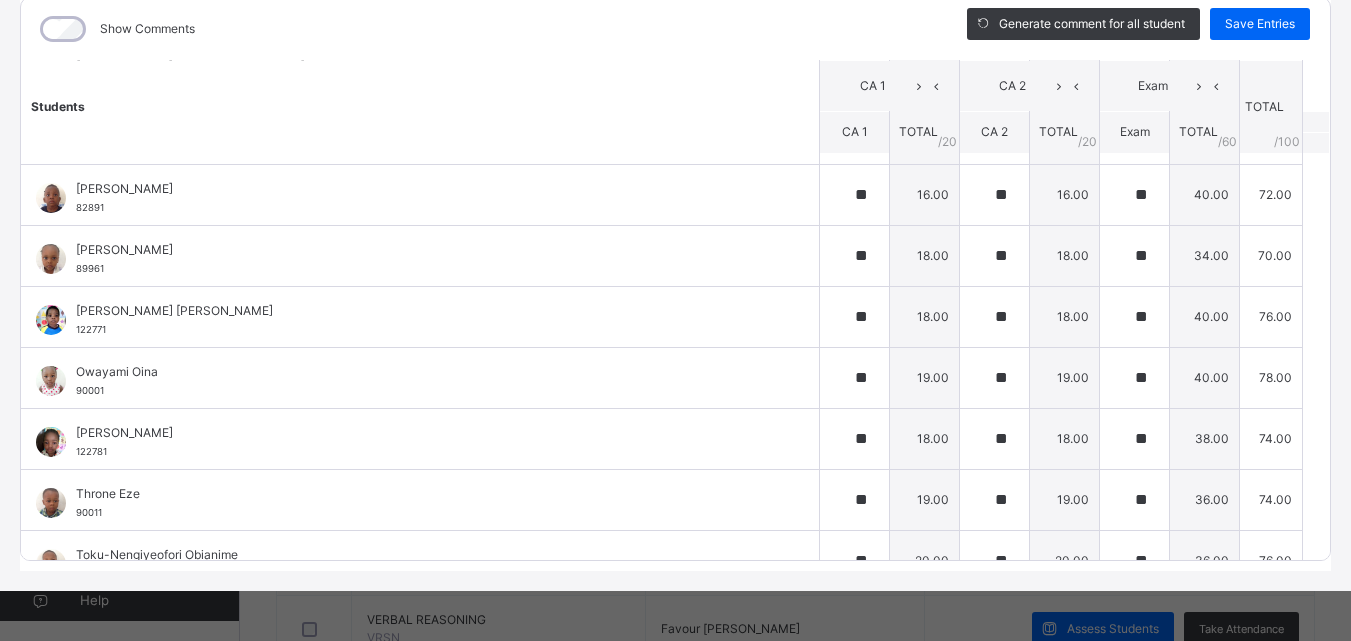 scroll, scrollTop: 0, scrollLeft: 0, axis: both 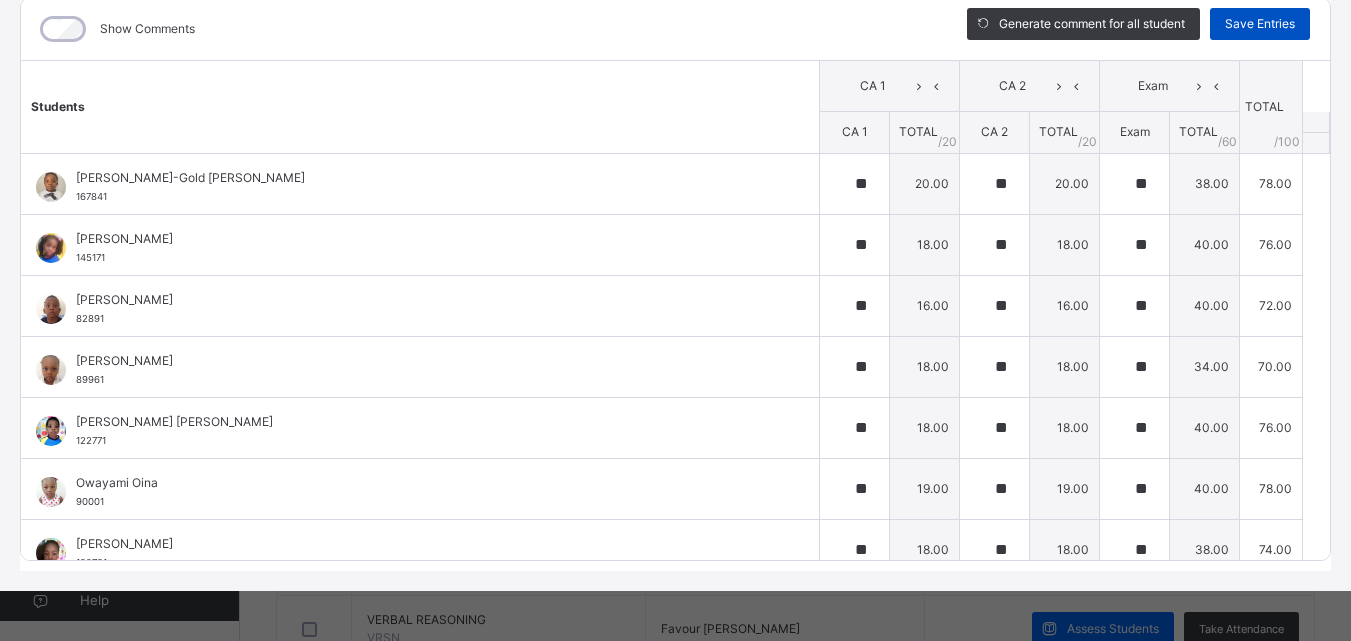 type on "**" 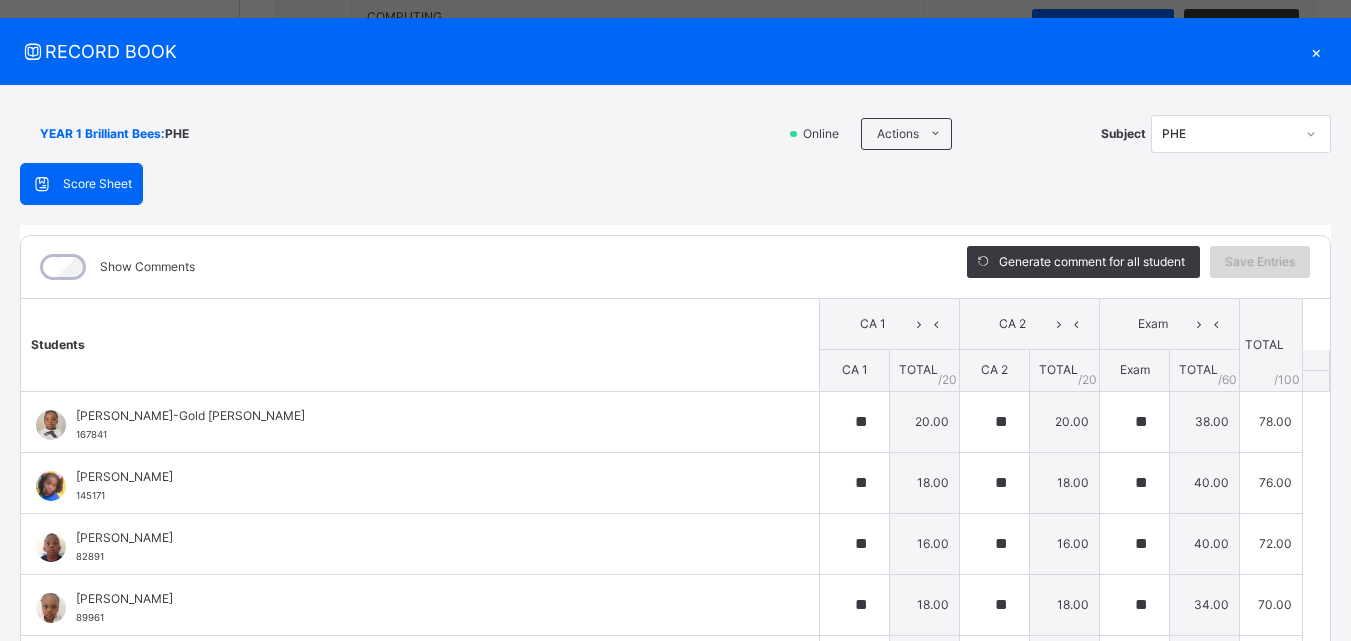 scroll, scrollTop: 0, scrollLeft: 0, axis: both 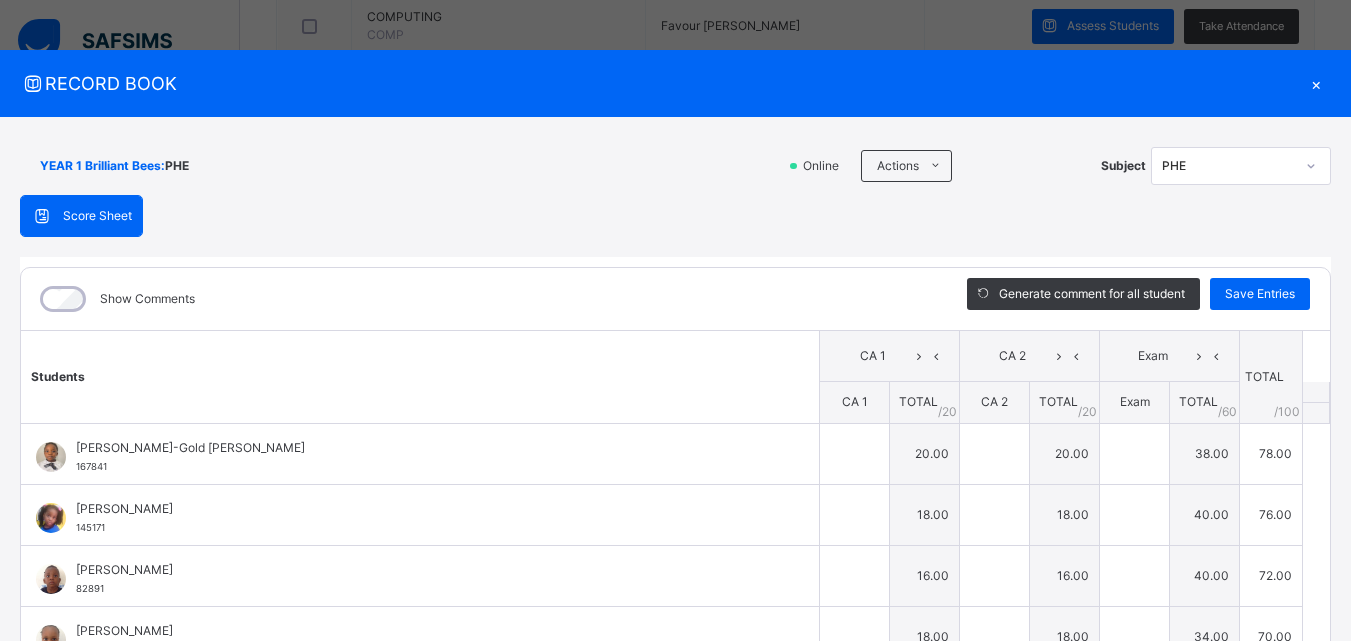 type on "**" 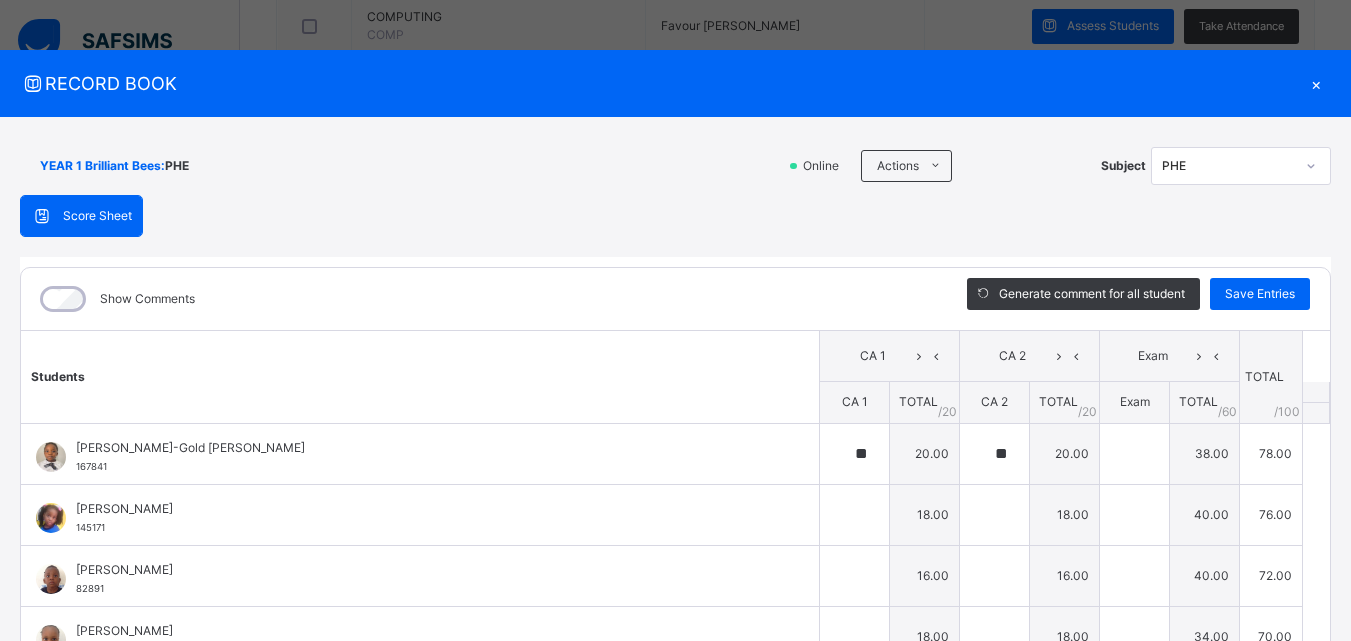 type on "**" 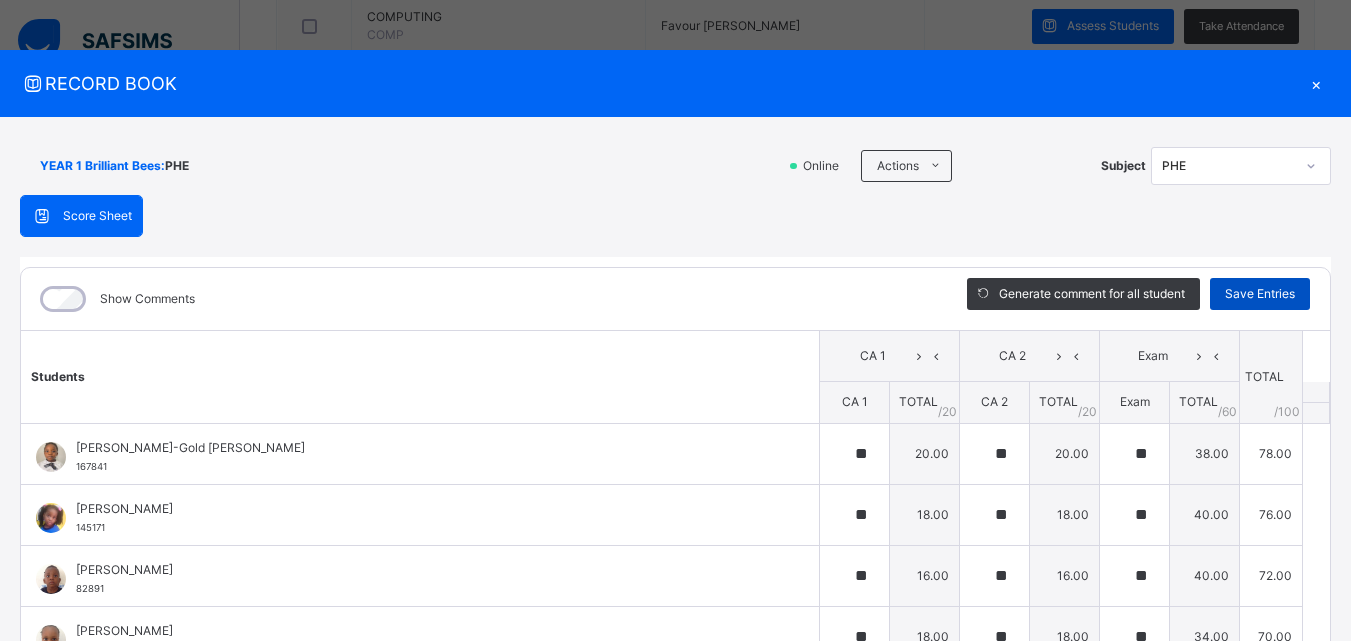 click on "Save Entries" at bounding box center (1260, 294) 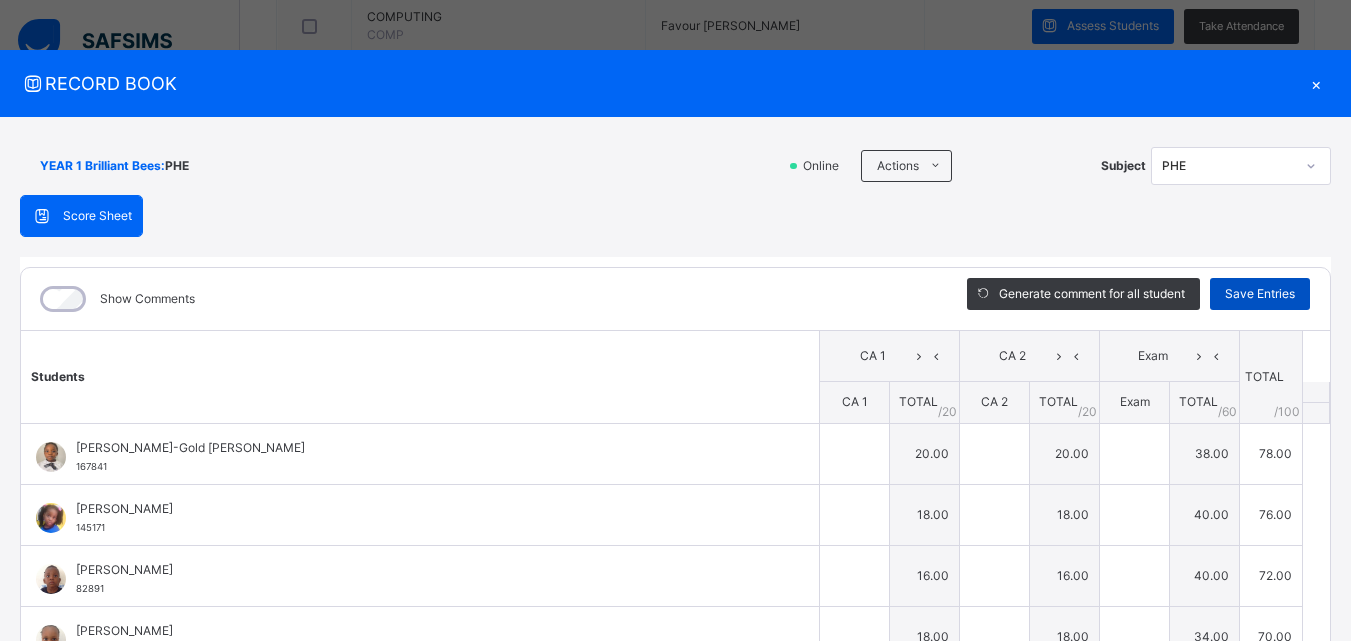 type on "**" 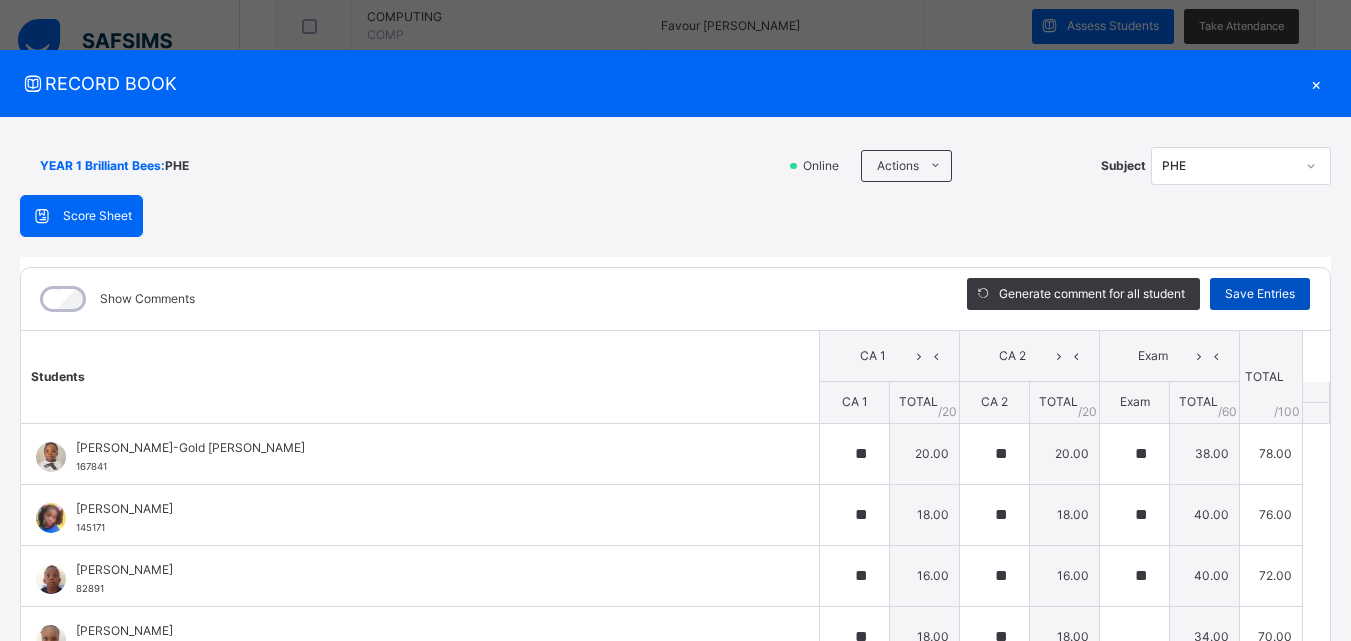 type on "**" 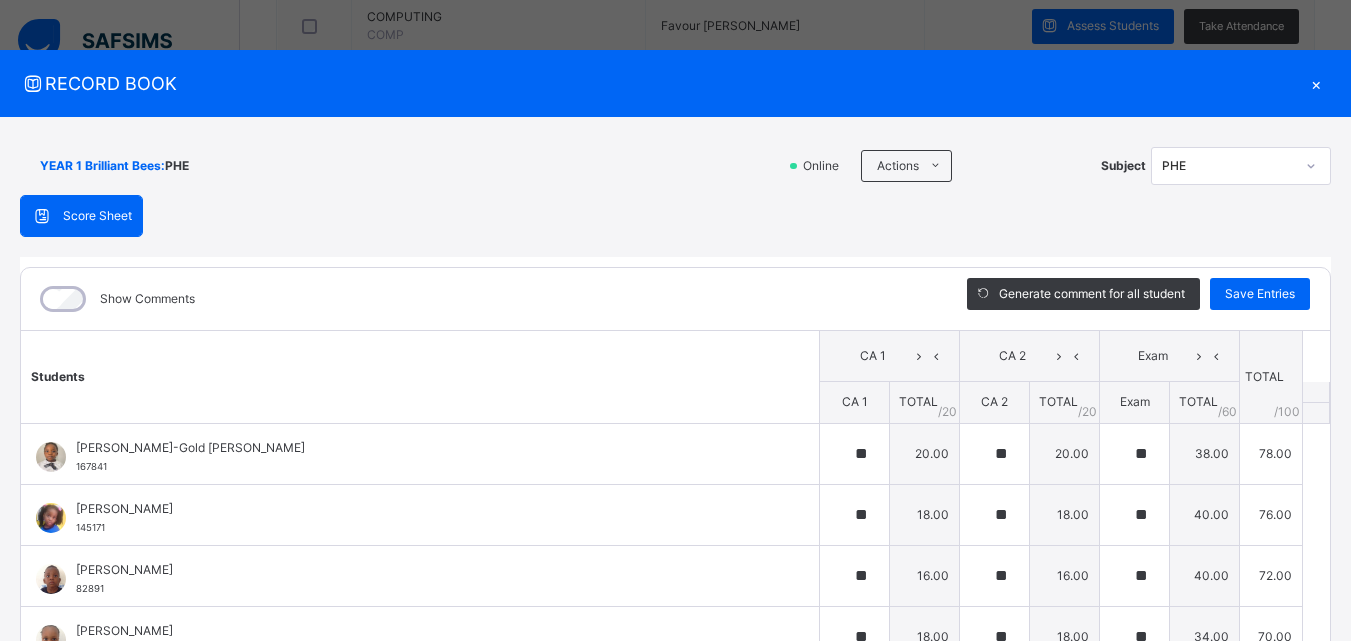 click 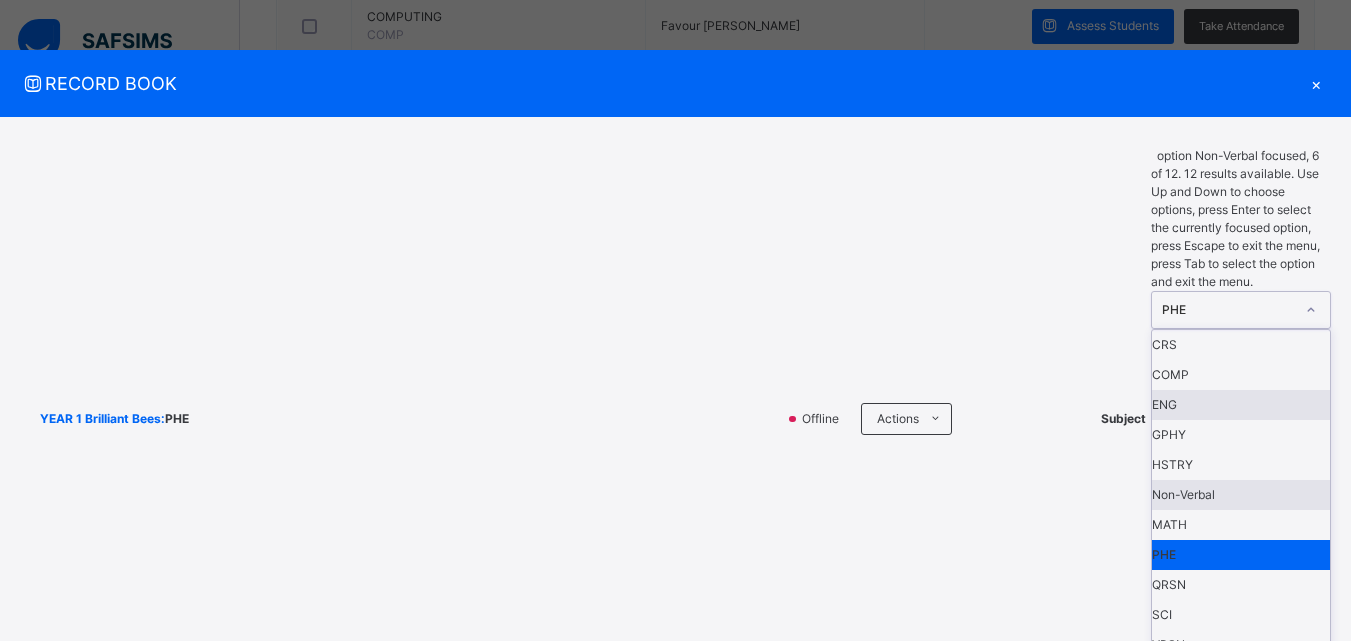 scroll, scrollTop: 108, scrollLeft: 0, axis: vertical 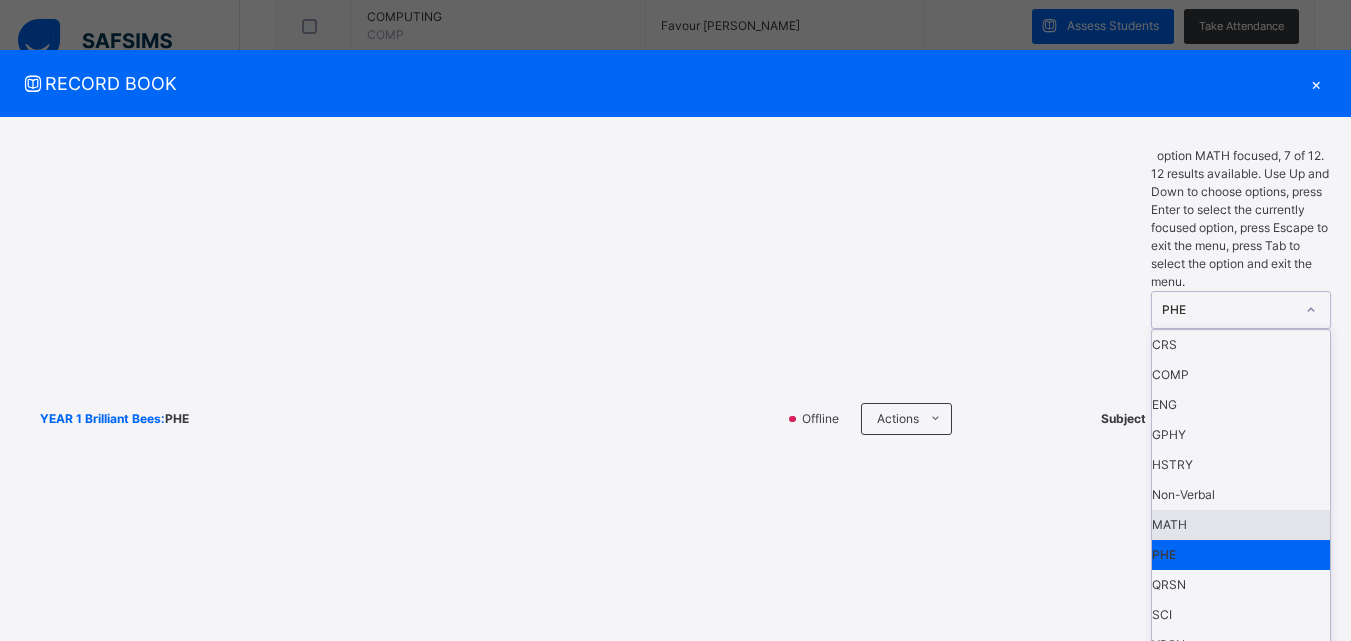 click on "MATH" at bounding box center [1241, 525] 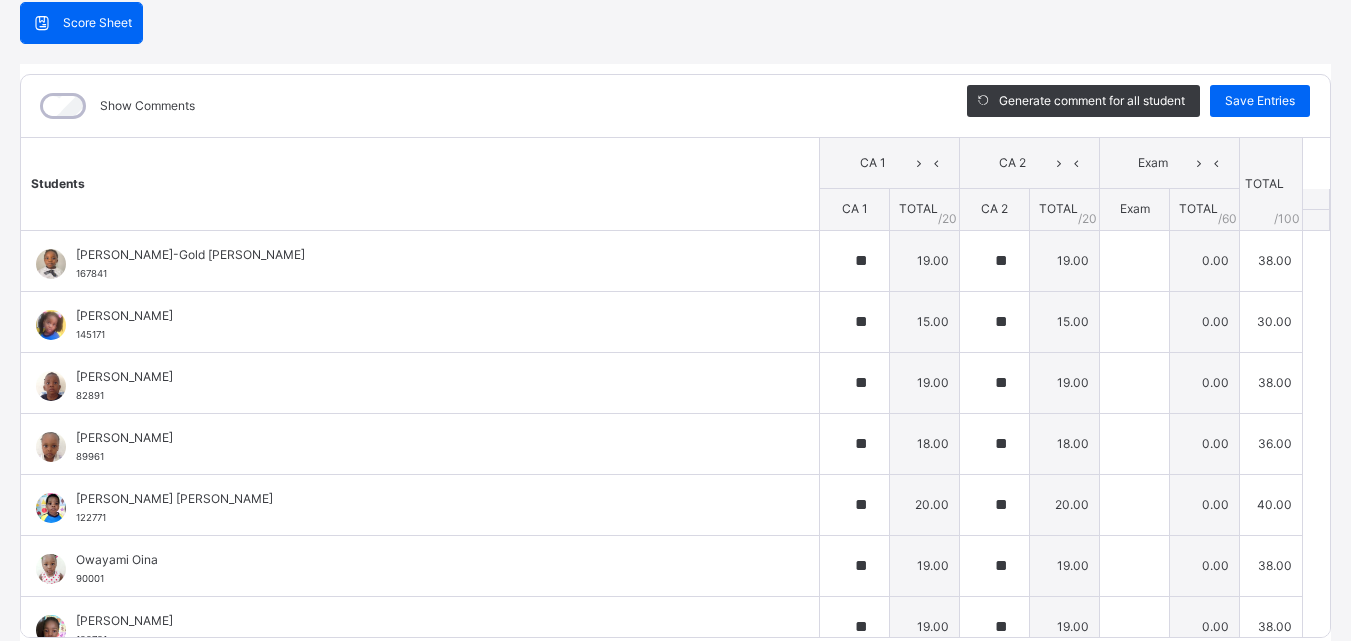 scroll, scrollTop: 270, scrollLeft: 0, axis: vertical 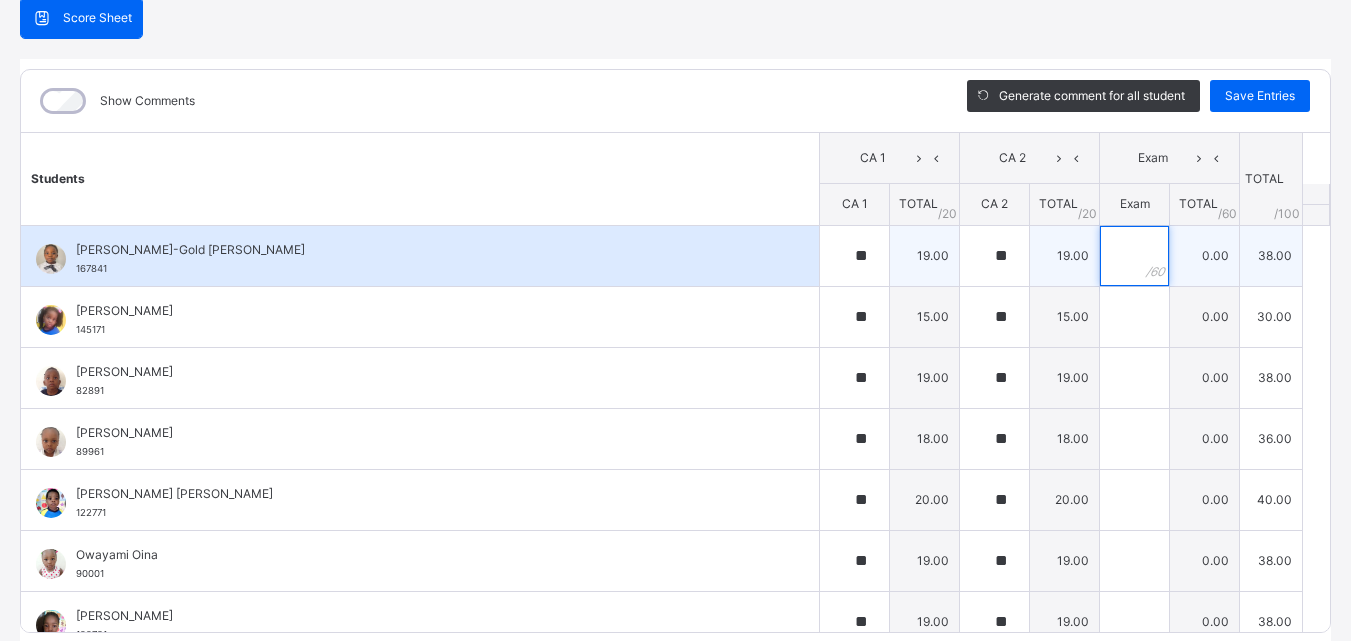 click at bounding box center [1134, 256] 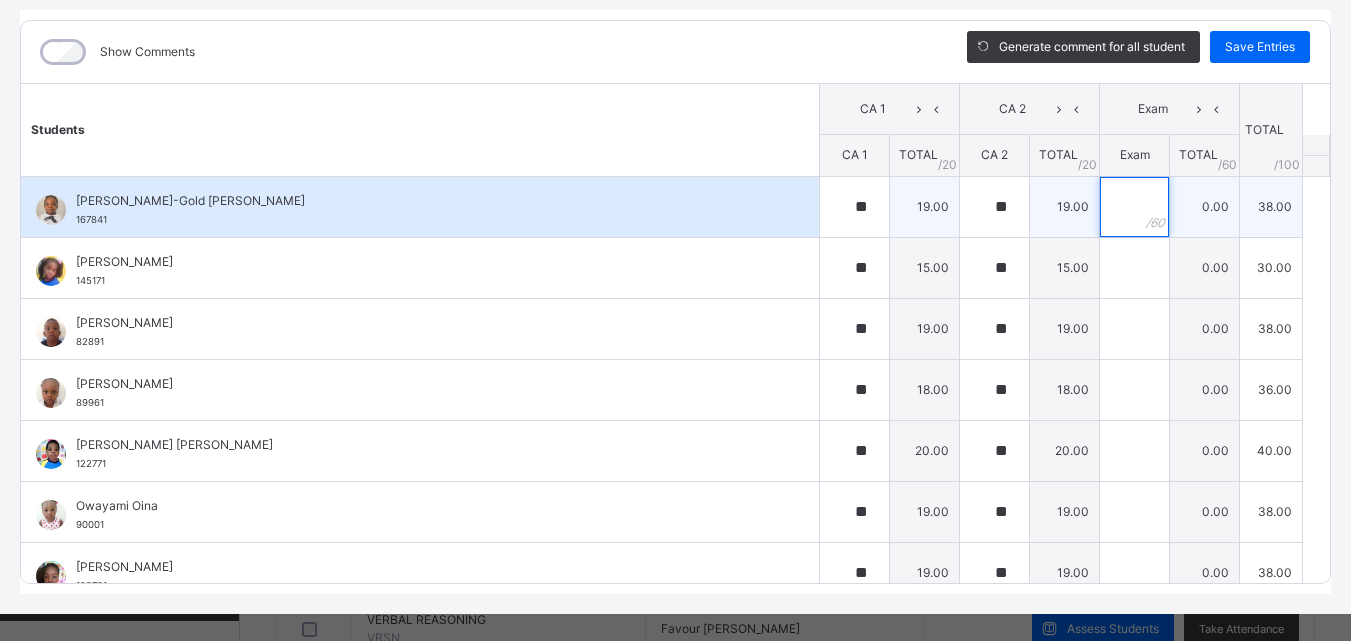 scroll, scrollTop: 253, scrollLeft: 0, axis: vertical 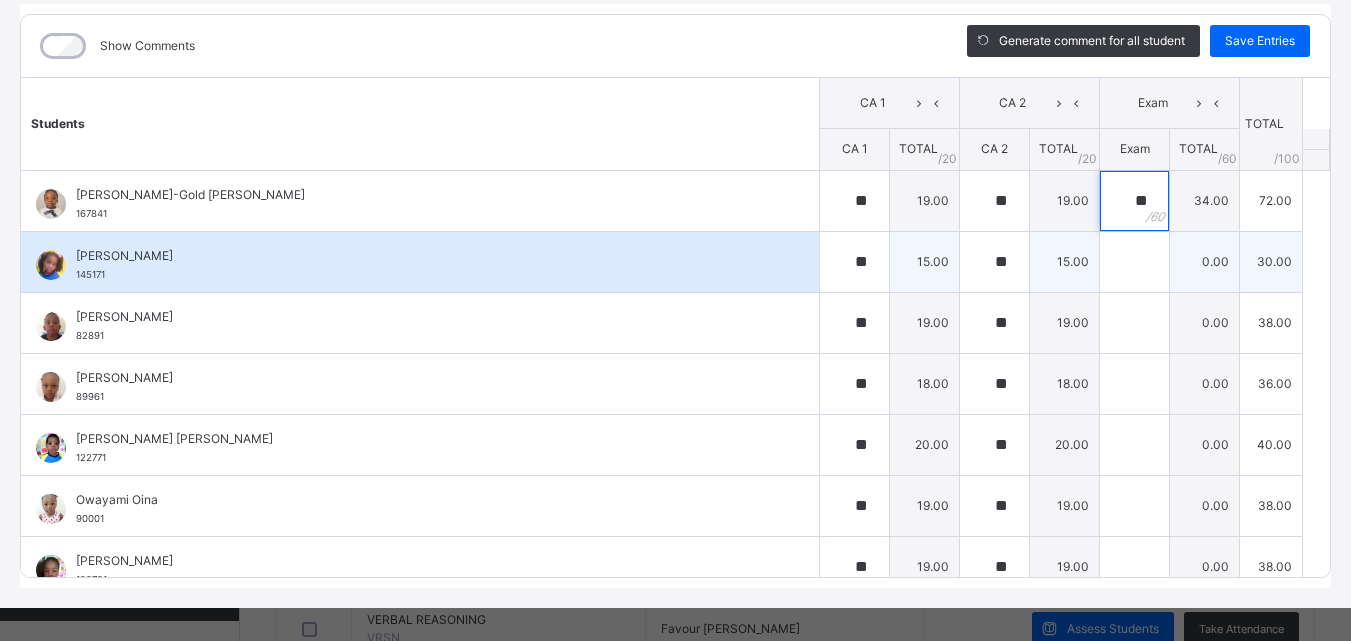 type on "**" 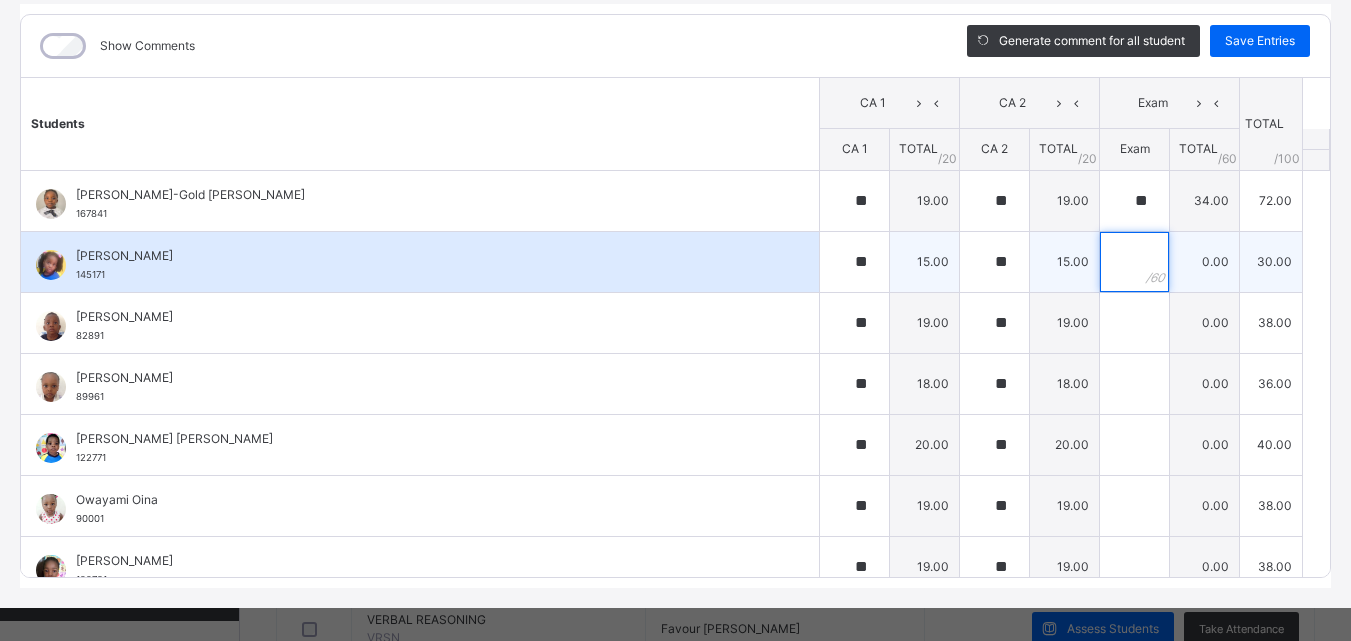 click at bounding box center (1134, 262) 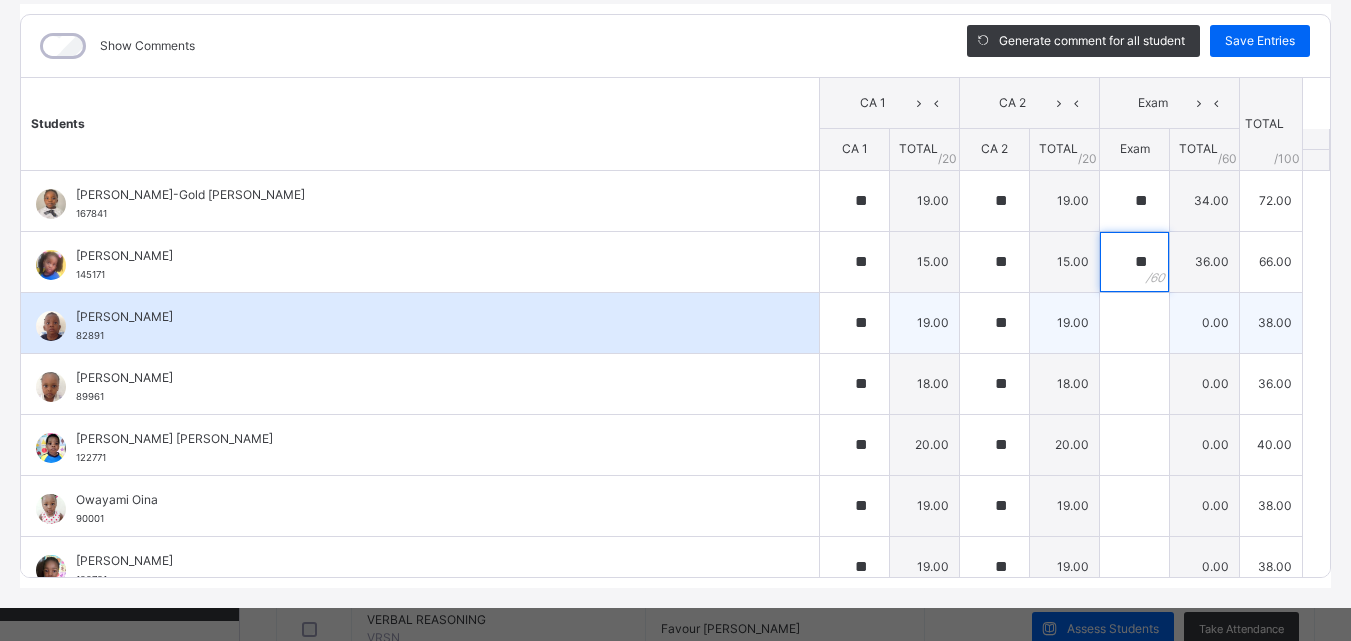 type on "**" 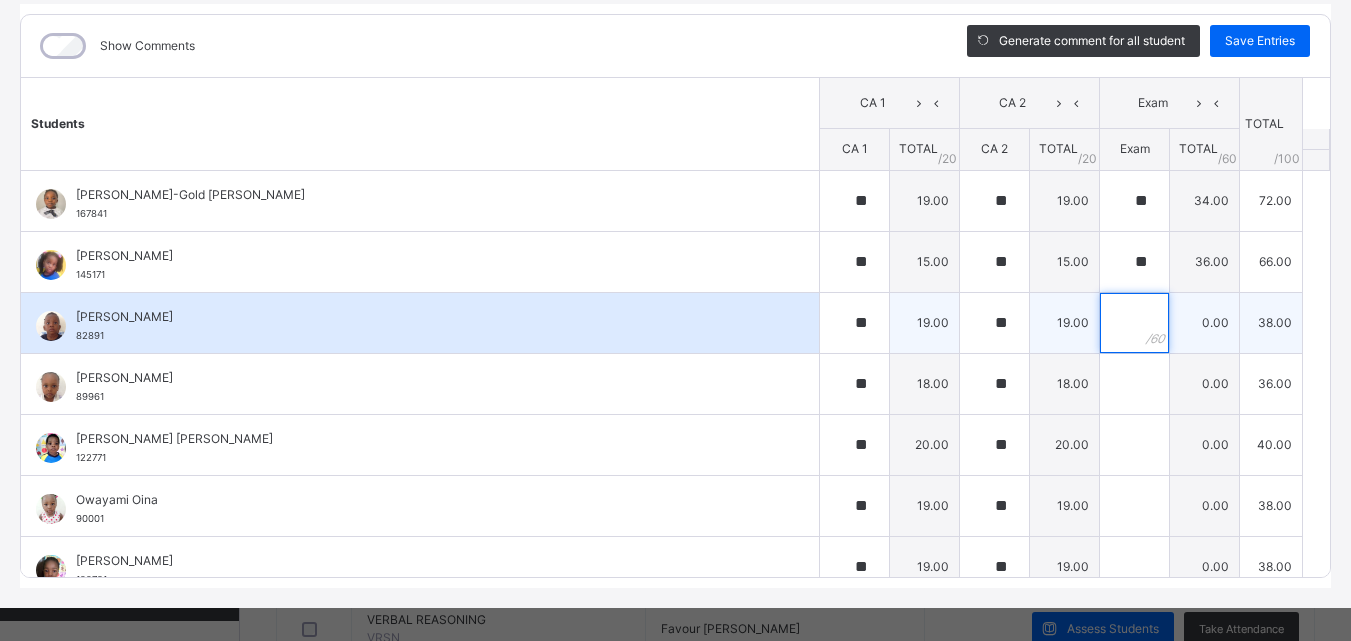 click at bounding box center [1134, 323] 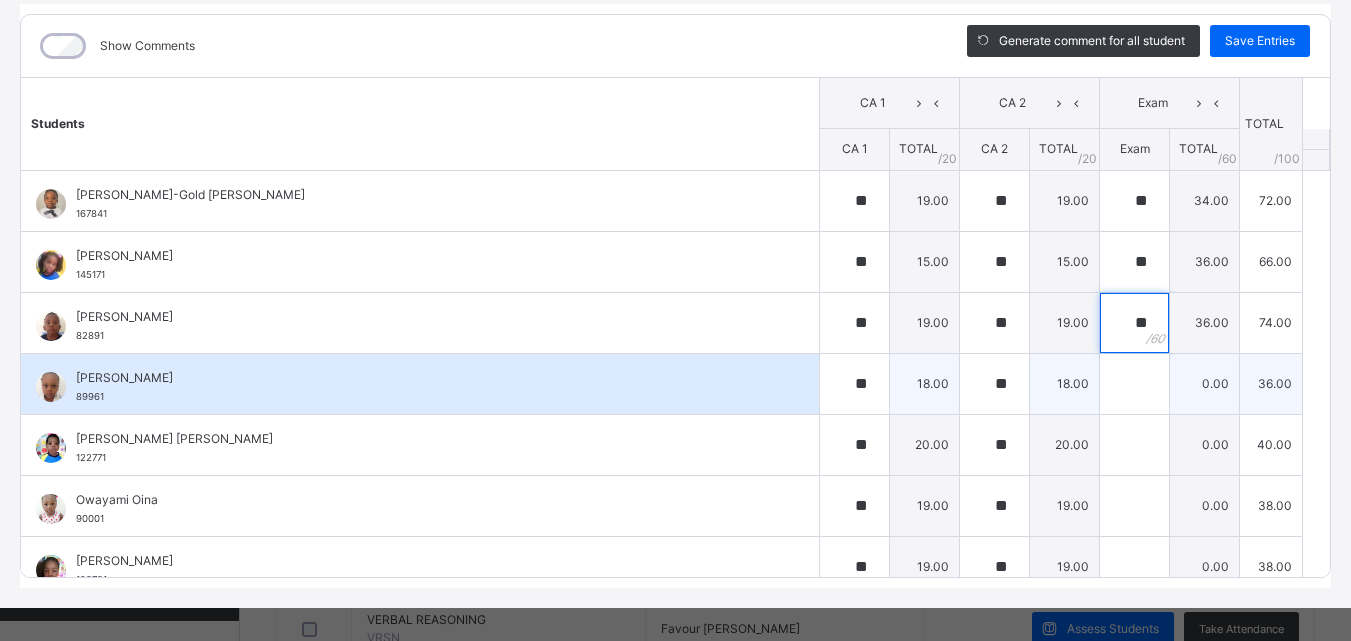 type on "**" 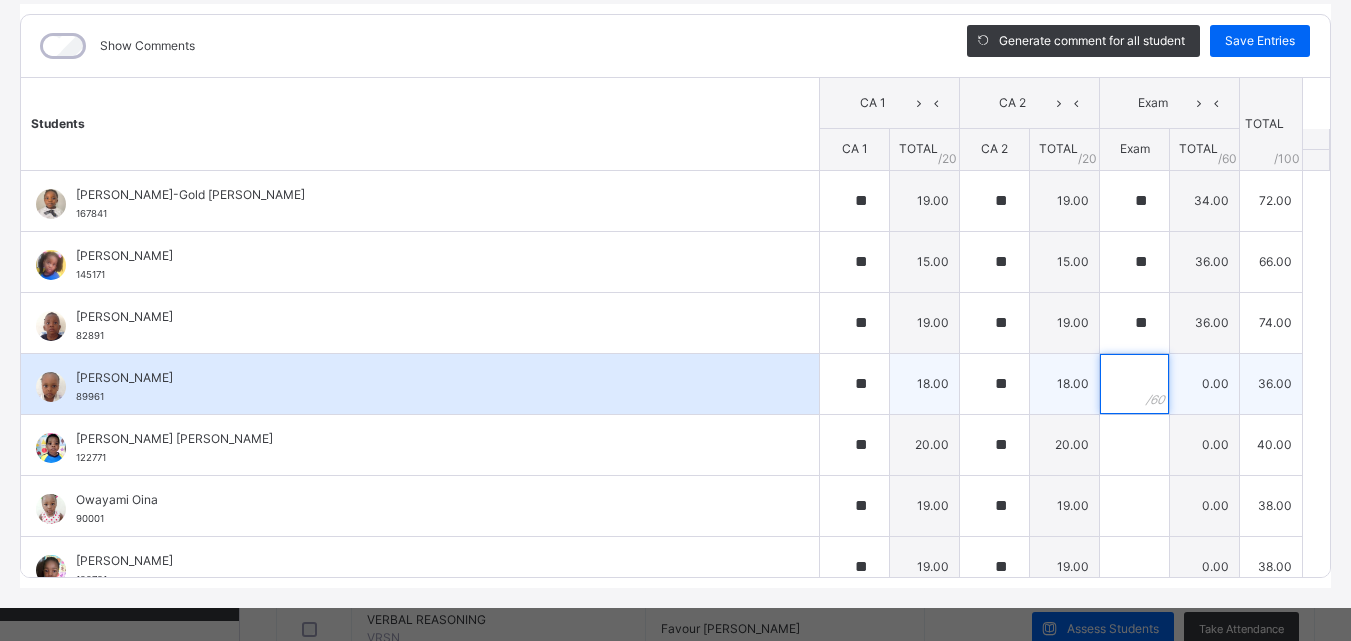 click at bounding box center (1134, 384) 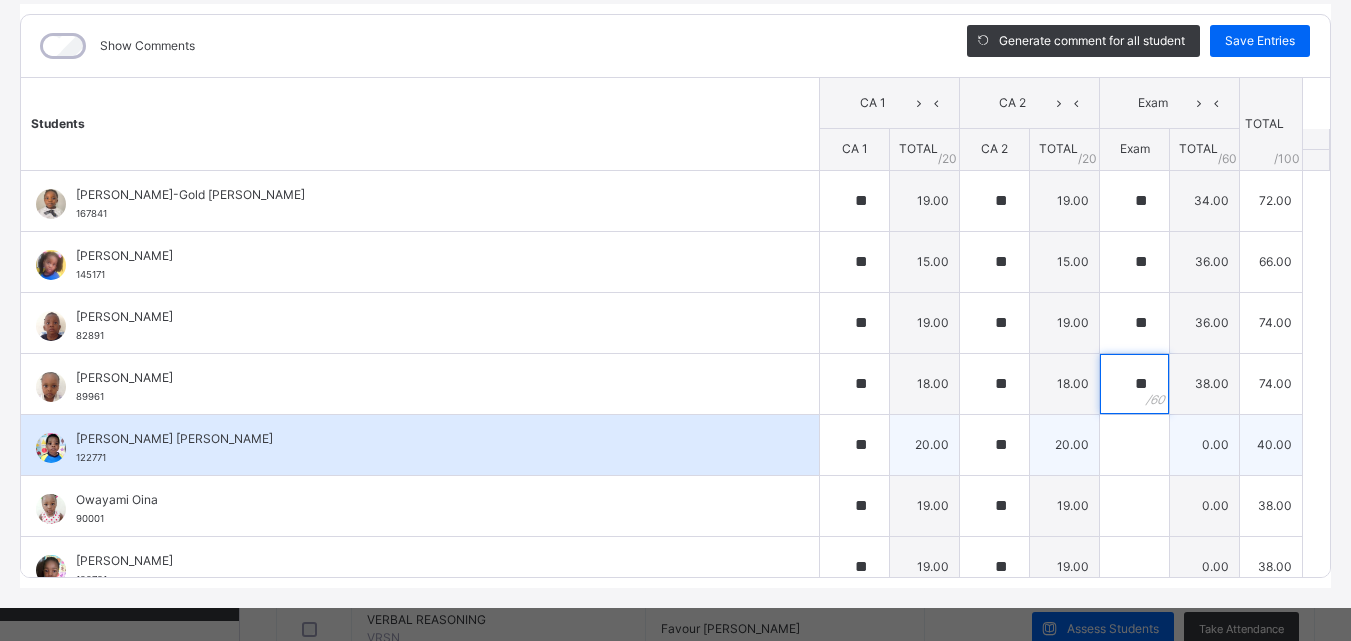 type on "**" 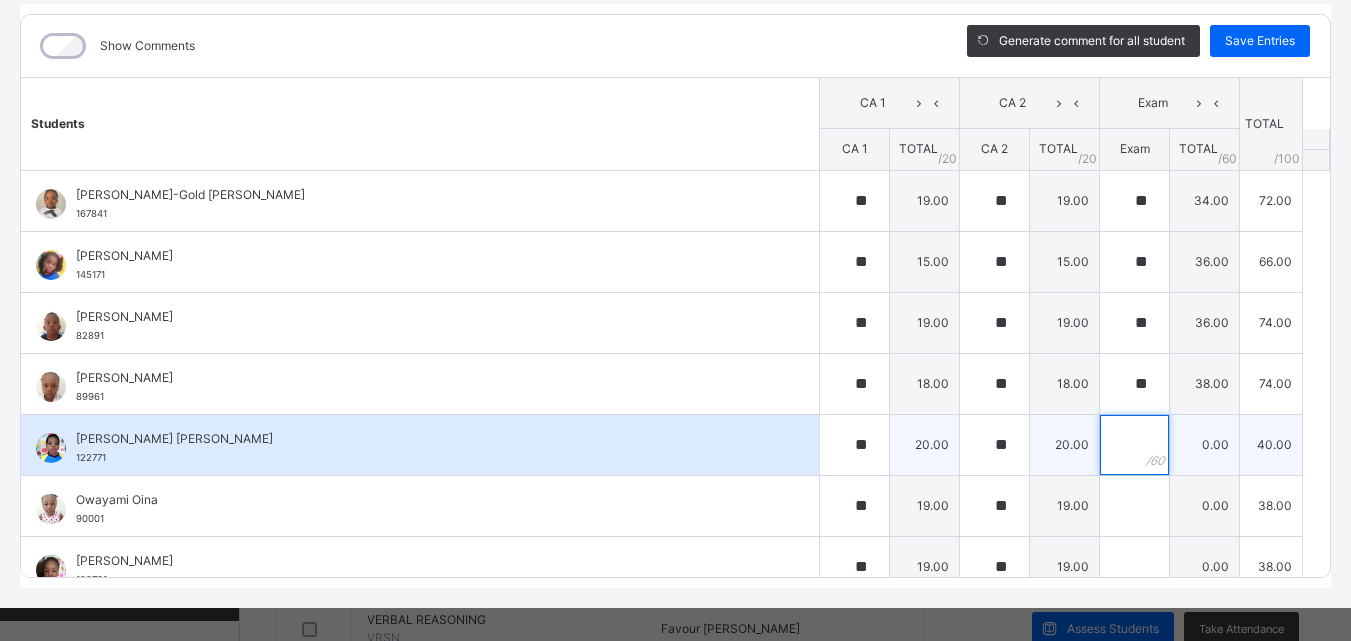 click at bounding box center [1134, 445] 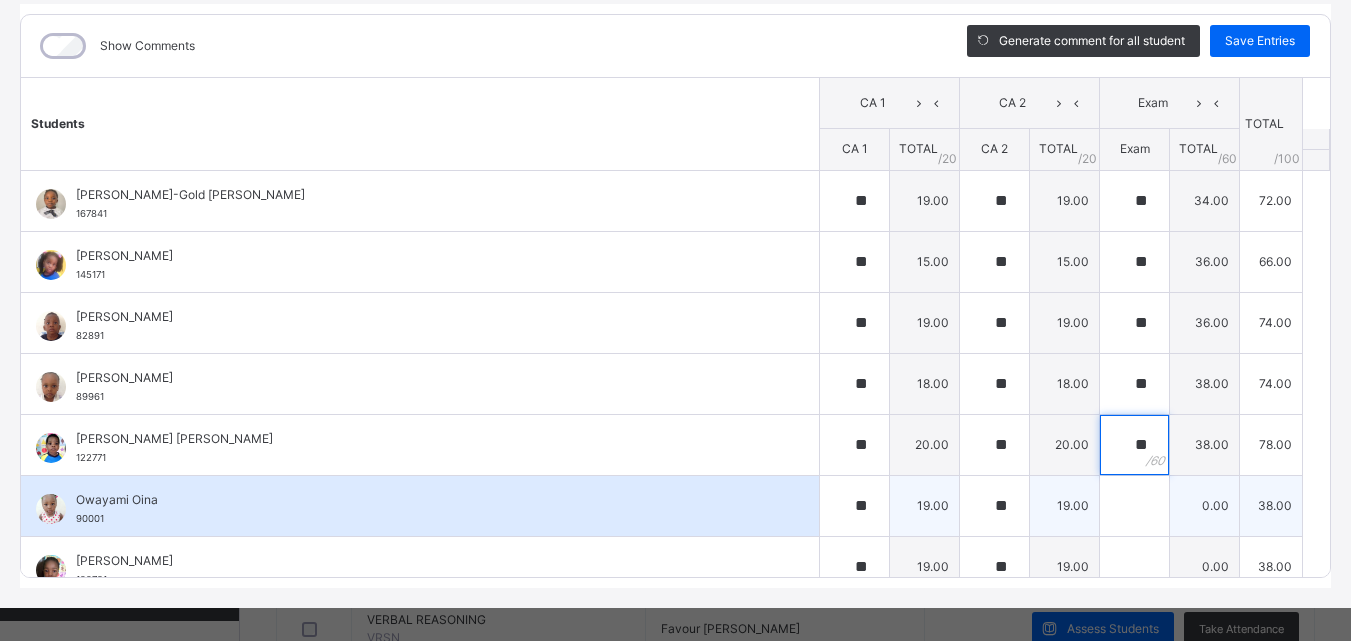 type on "**" 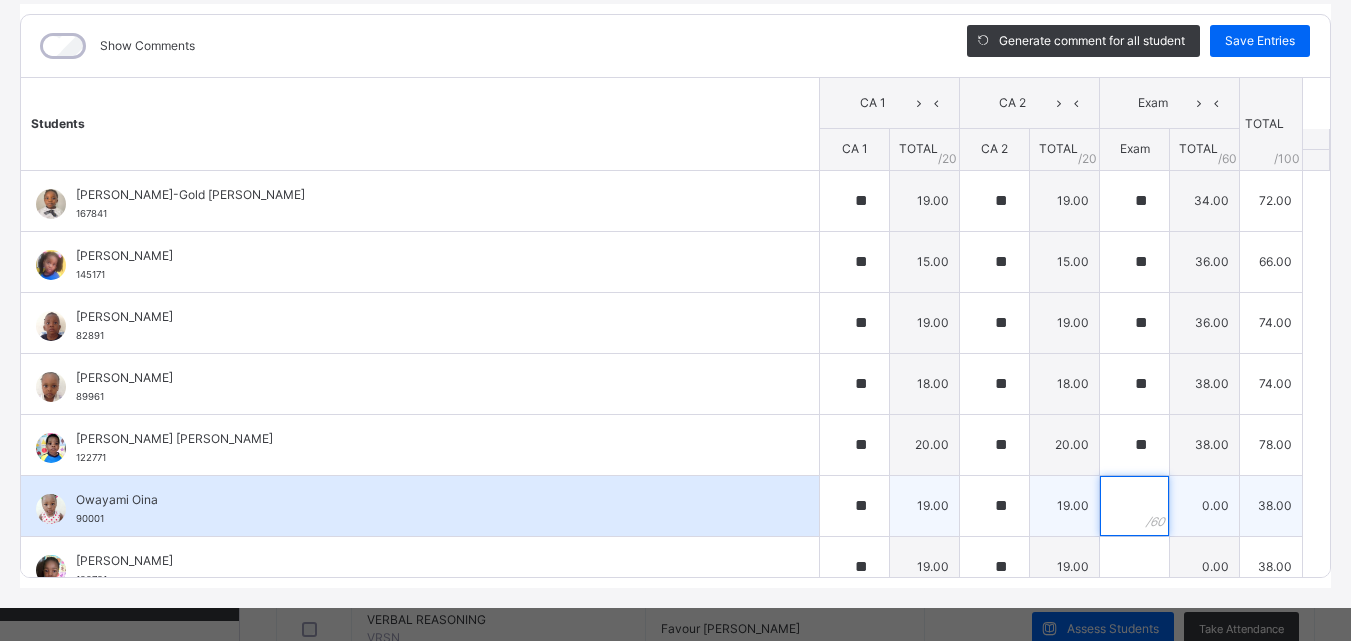 click at bounding box center [1134, 506] 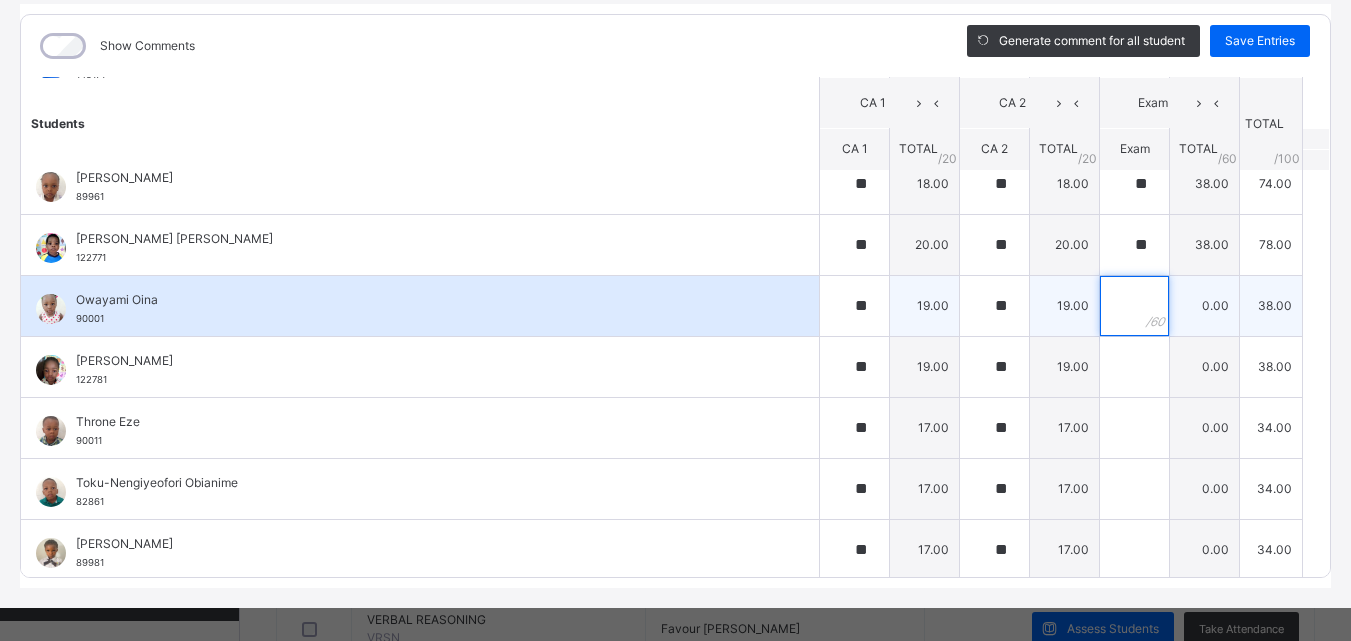 scroll, scrollTop: 204, scrollLeft: 0, axis: vertical 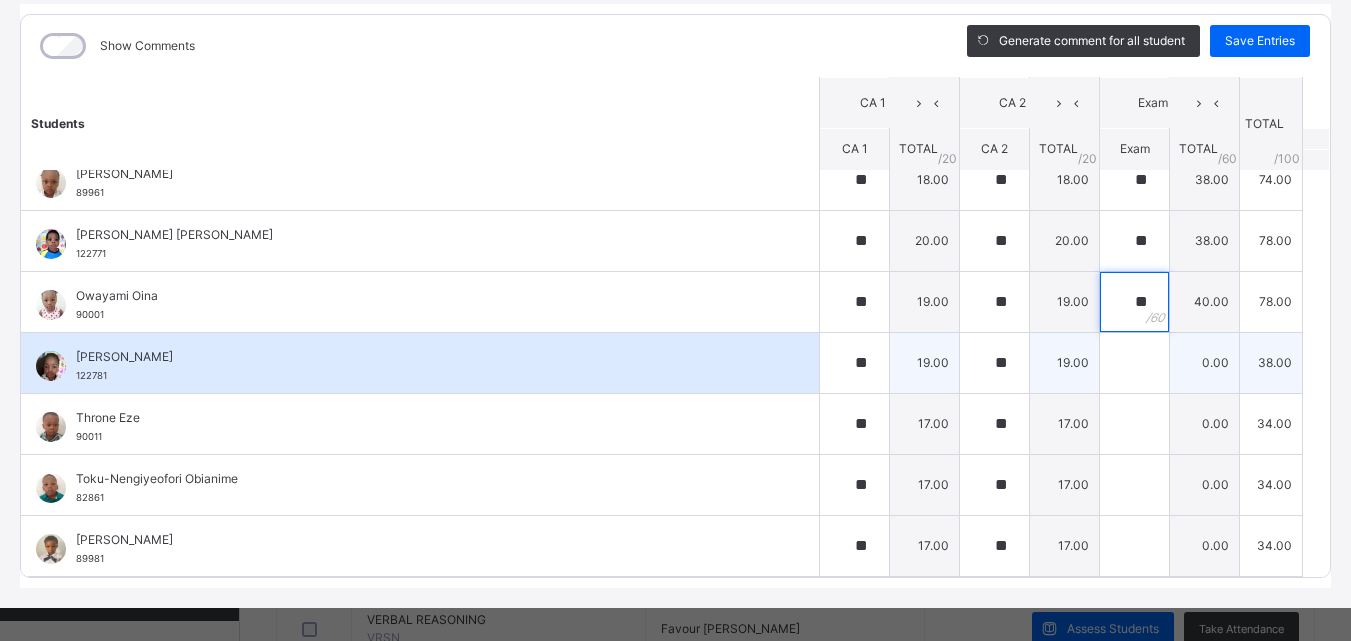 type on "**" 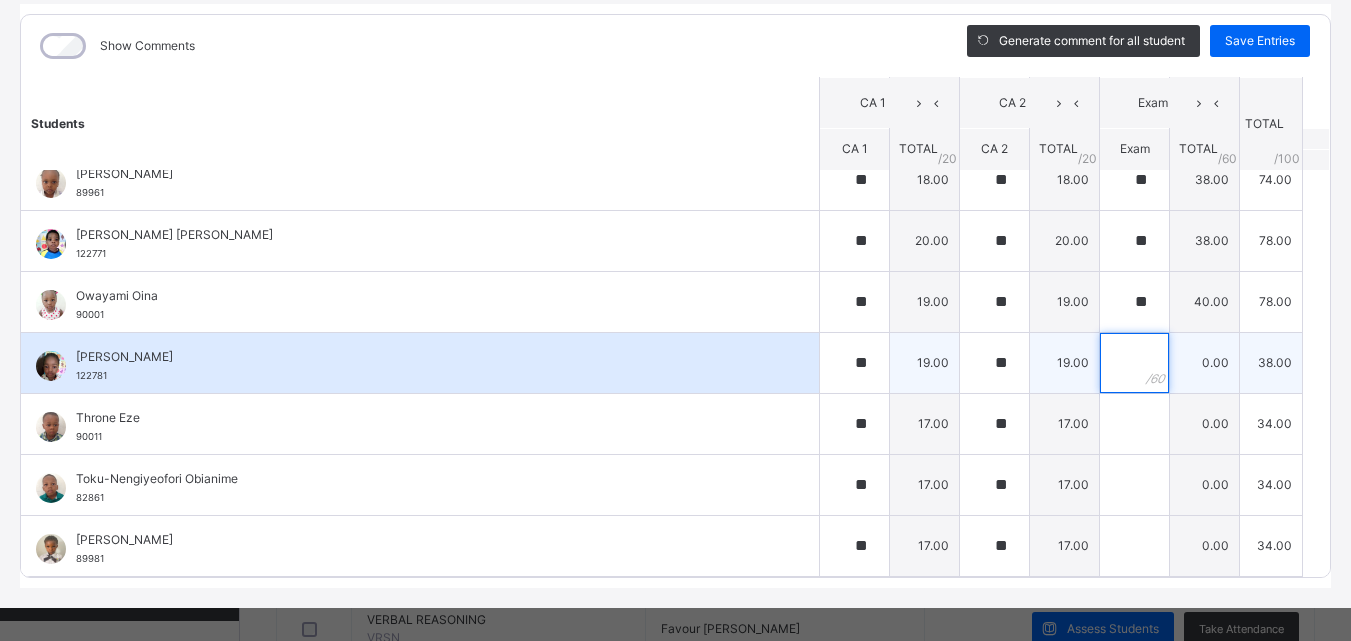 click at bounding box center (1134, 363) 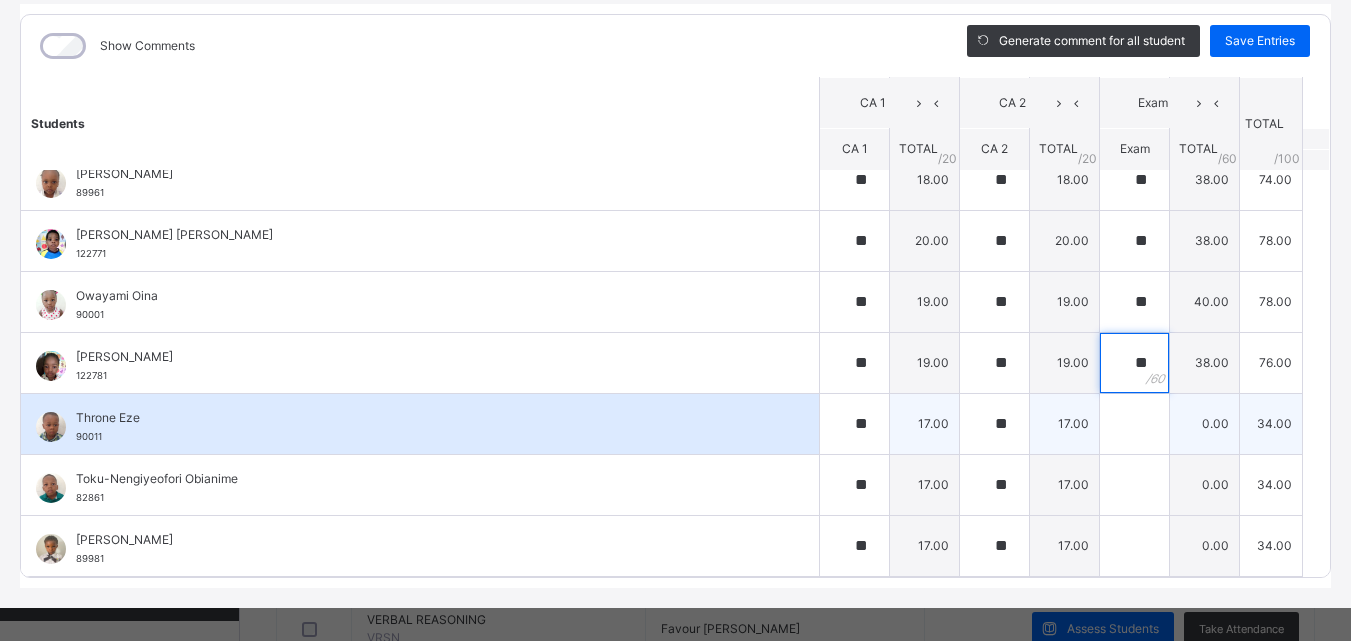 type on "**" 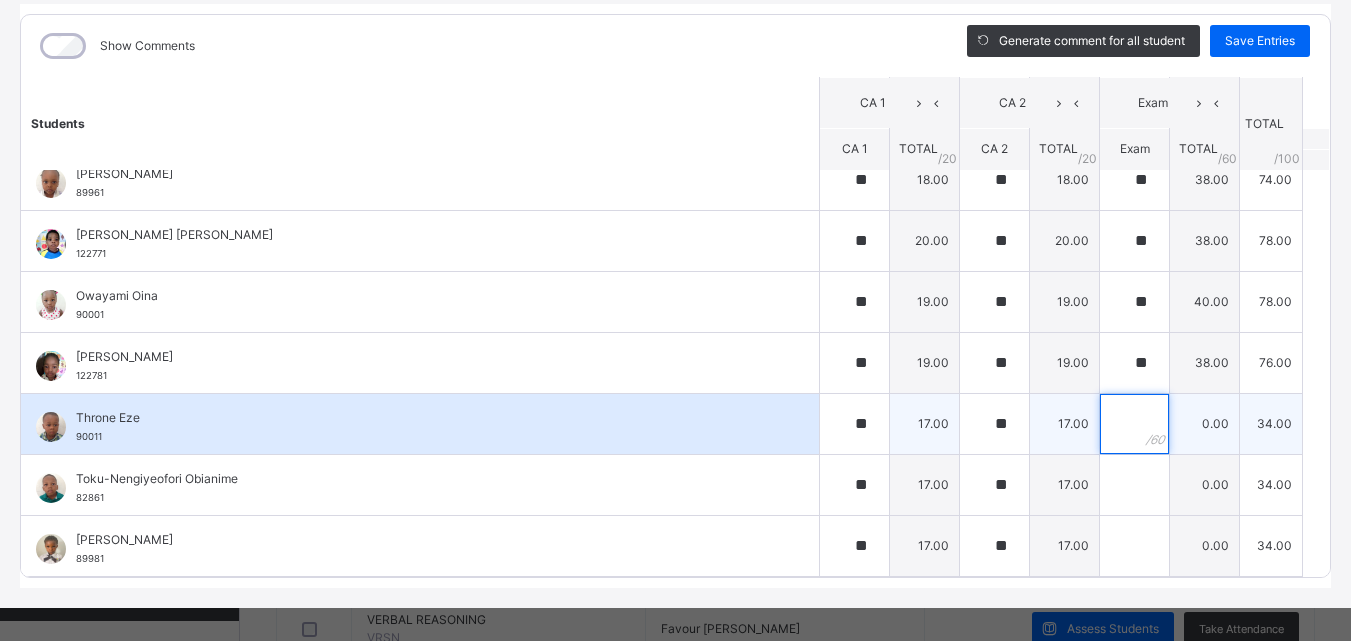 click at bounding box center (1134, 424) 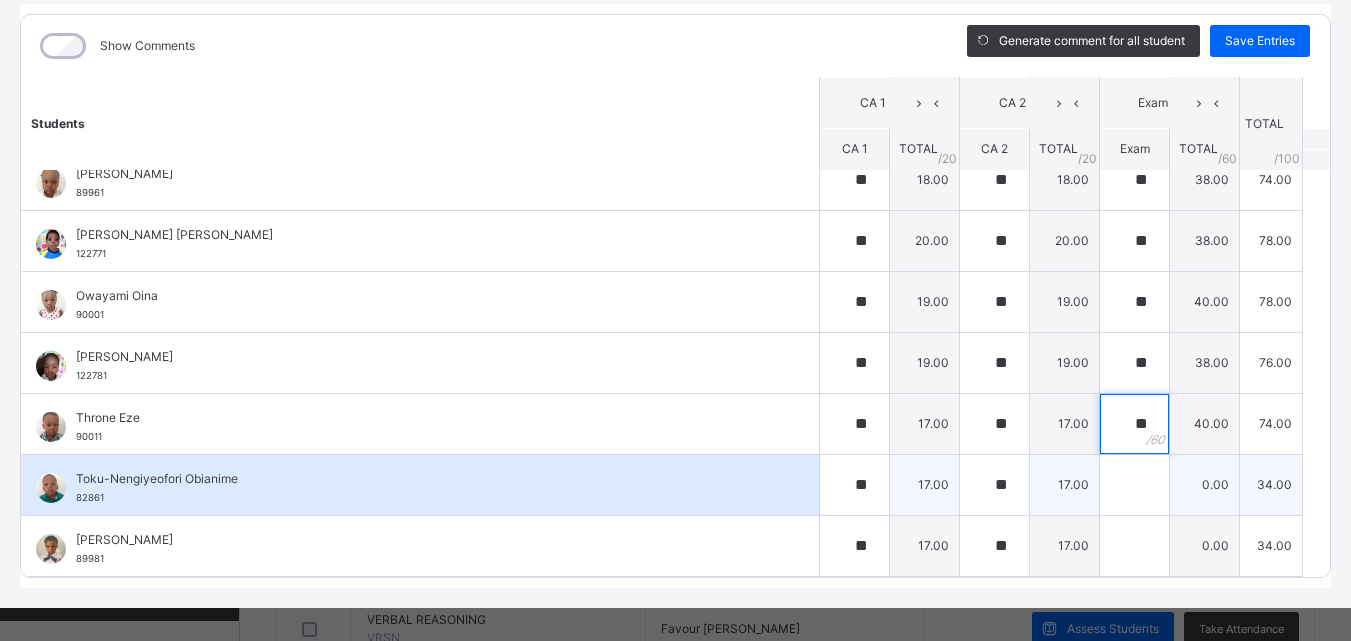 type on "**" 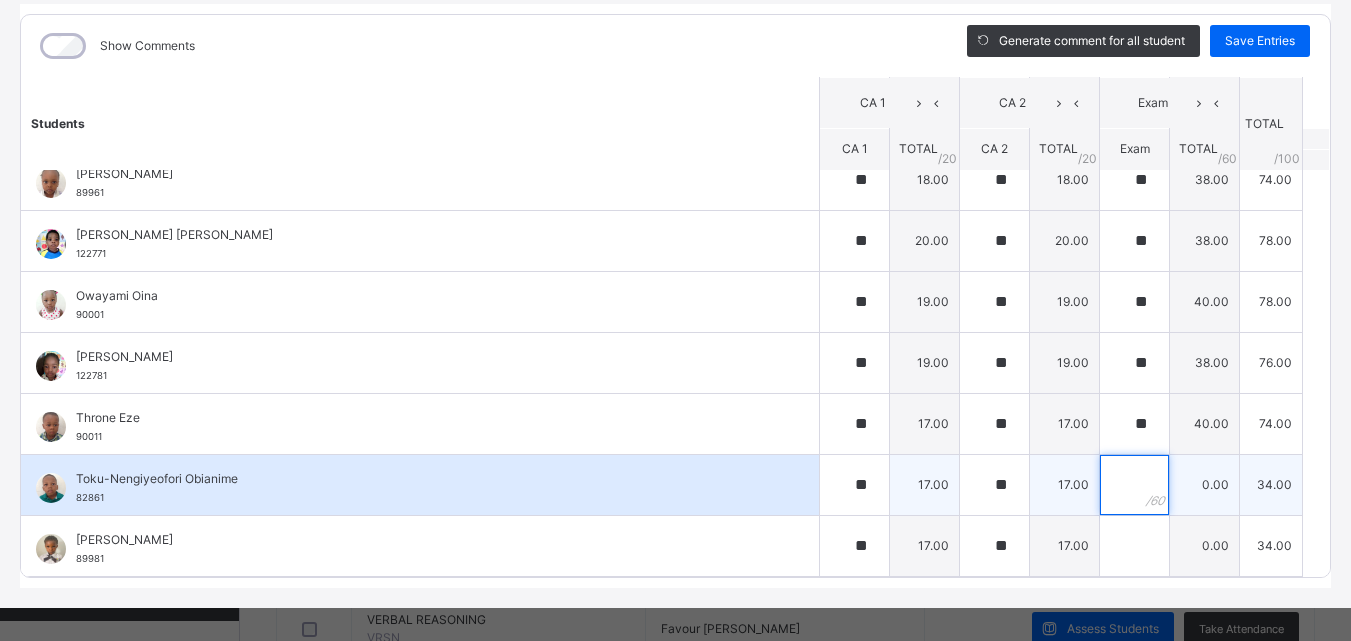 click at bounding box center [1134, 485] 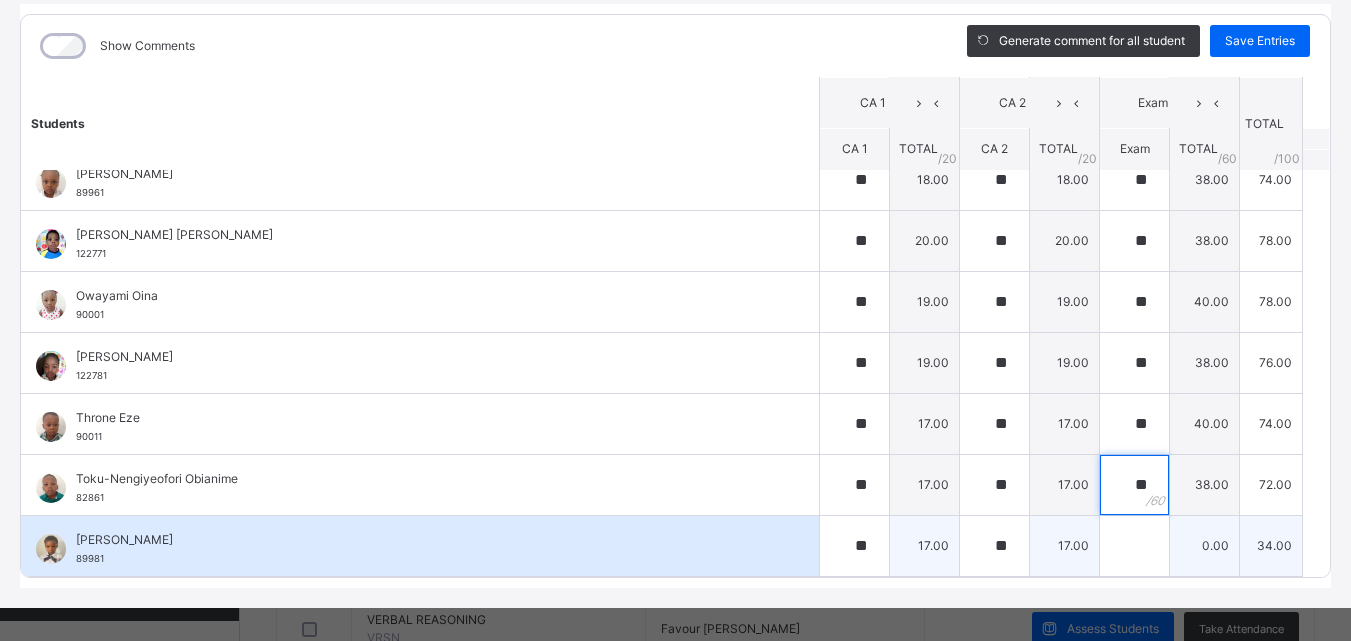 type on "**" 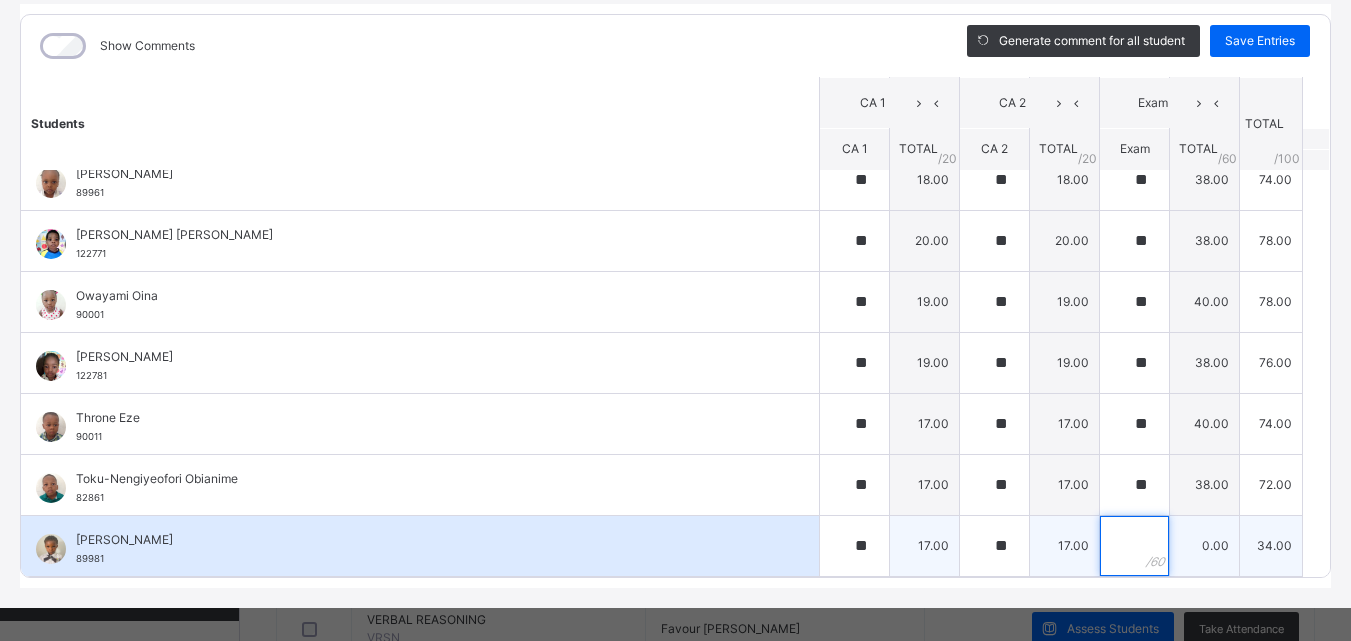 click at bounding box center (1134, 546) 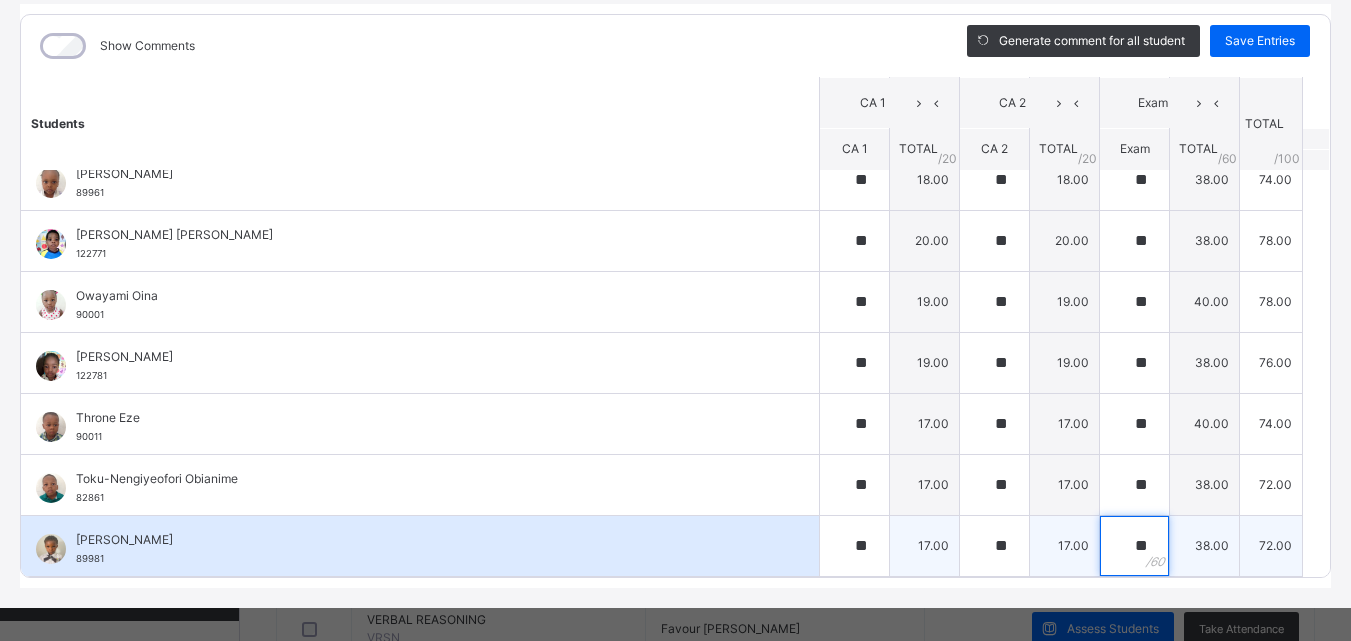 scroll, scrollTop: 270, scrollLeft: 0, axis: vertical 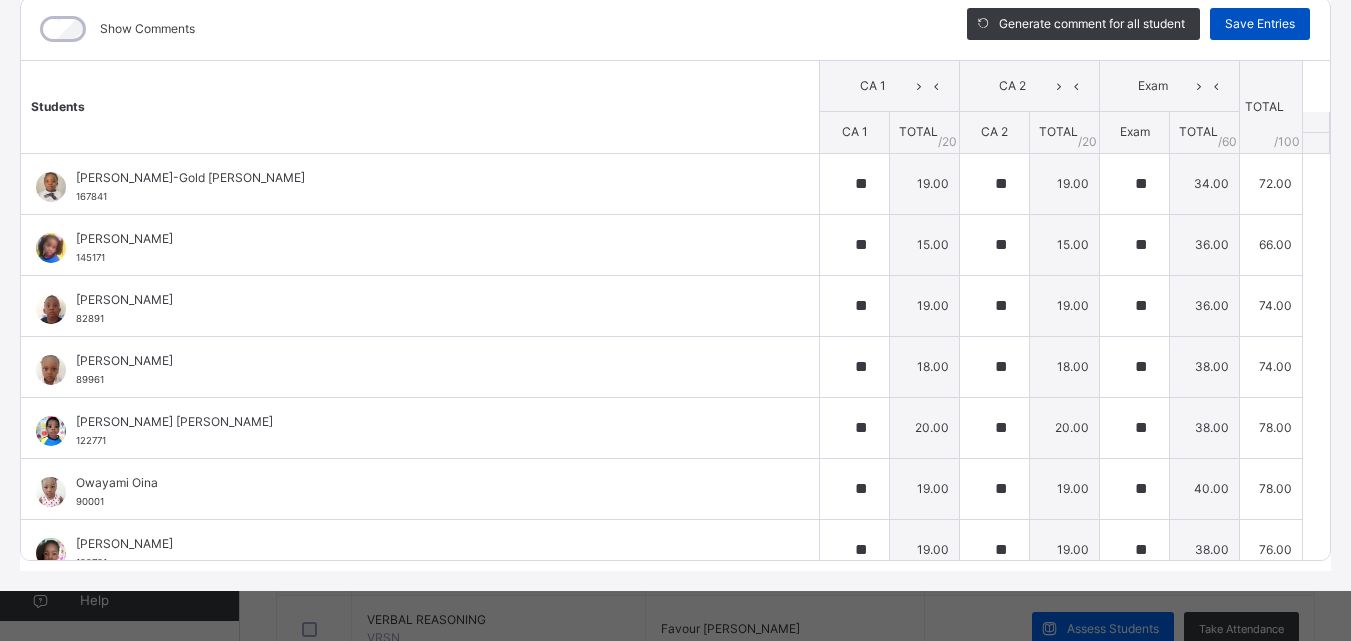 type on "**" 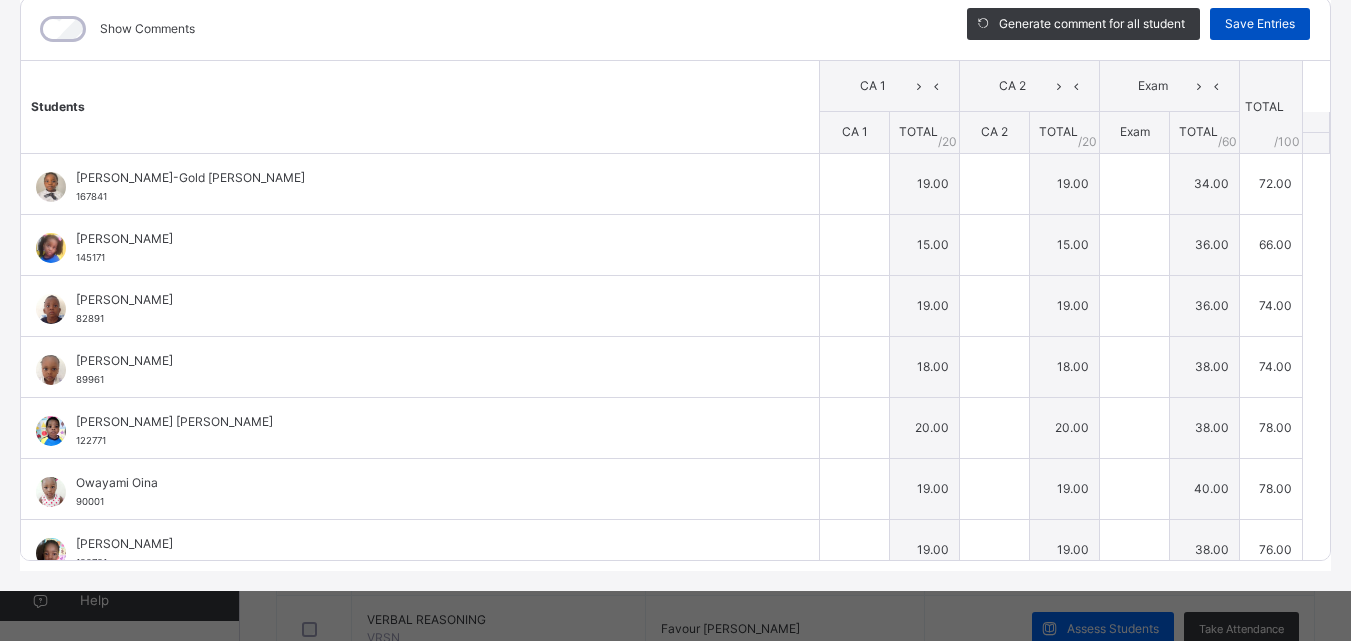 type on "**" 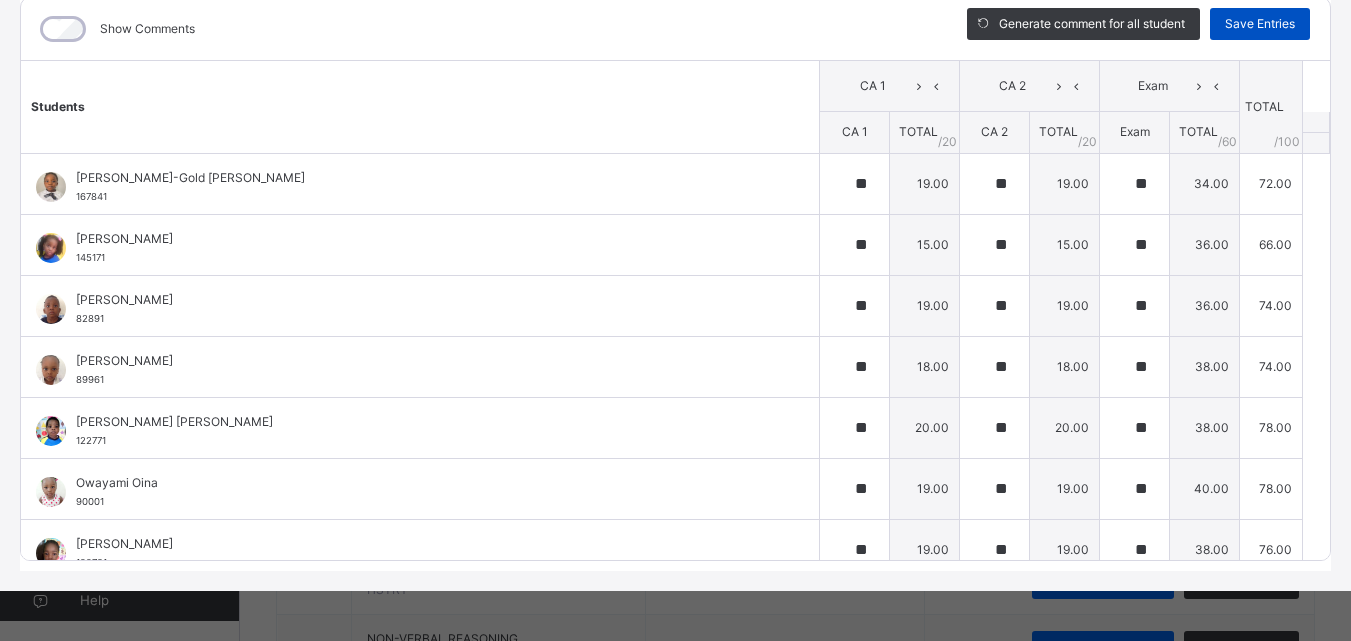 scroll, scrollTop: 207, scrollLeft: 0, axis: vertical 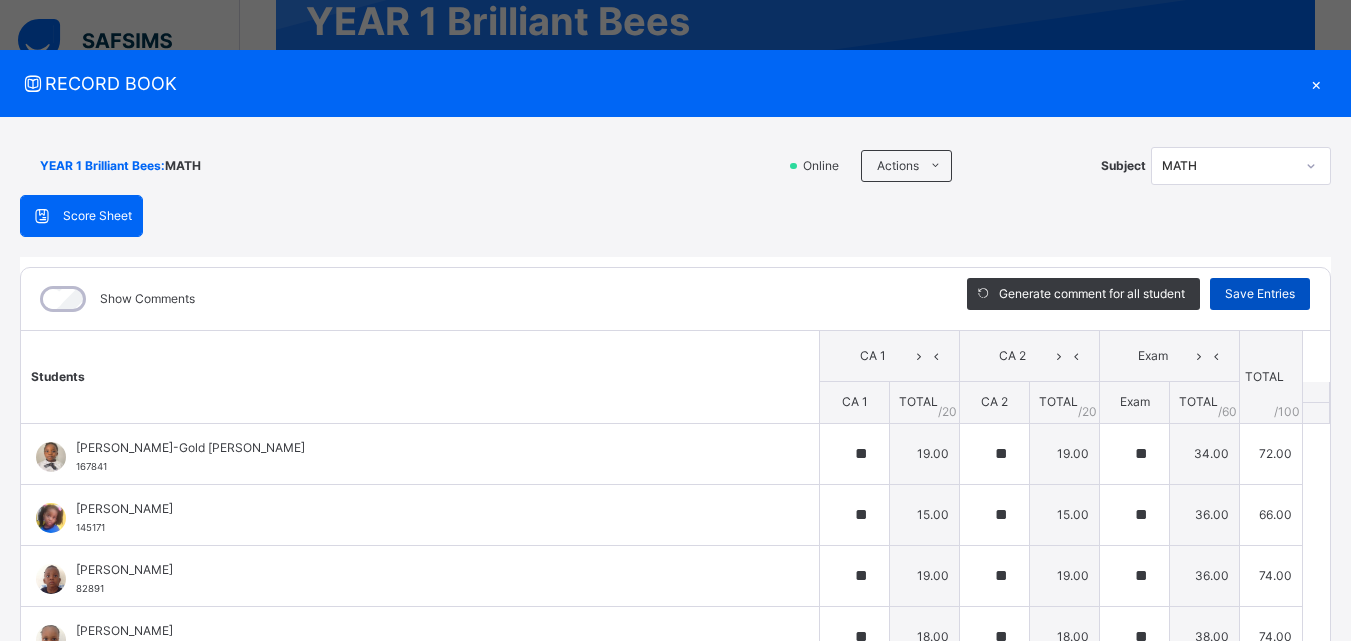 click on "Save Entries" at bounding box center [1260, 294] 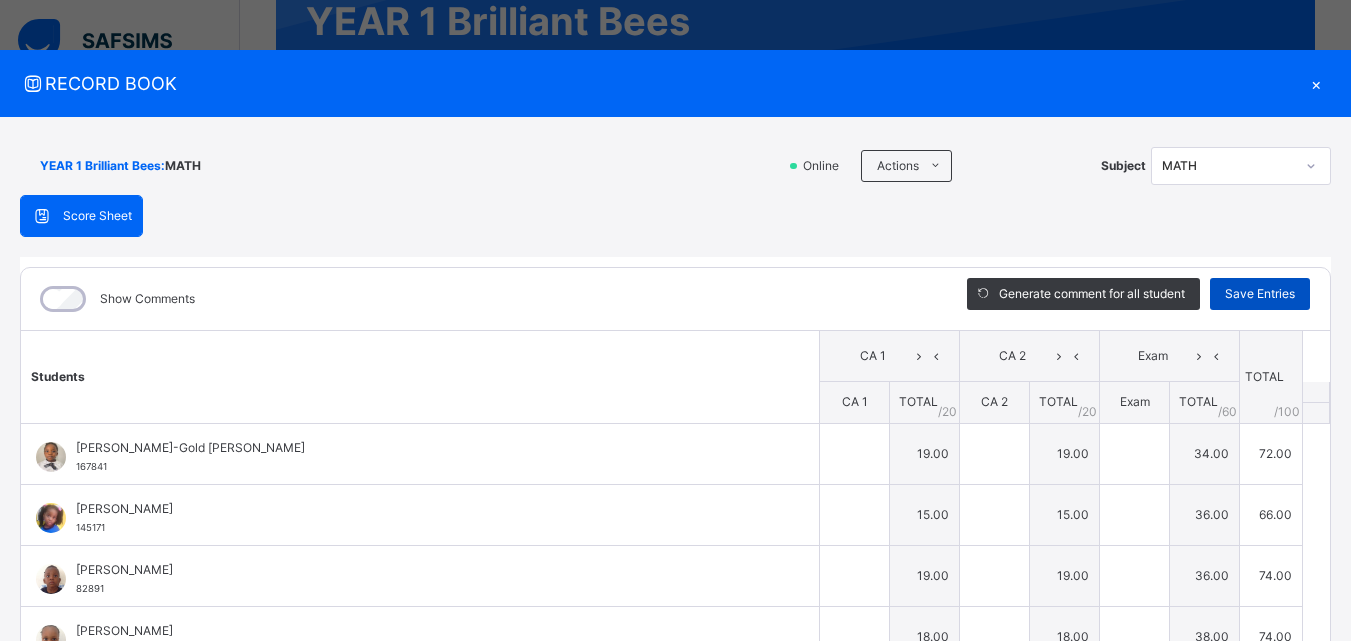 type on "**" 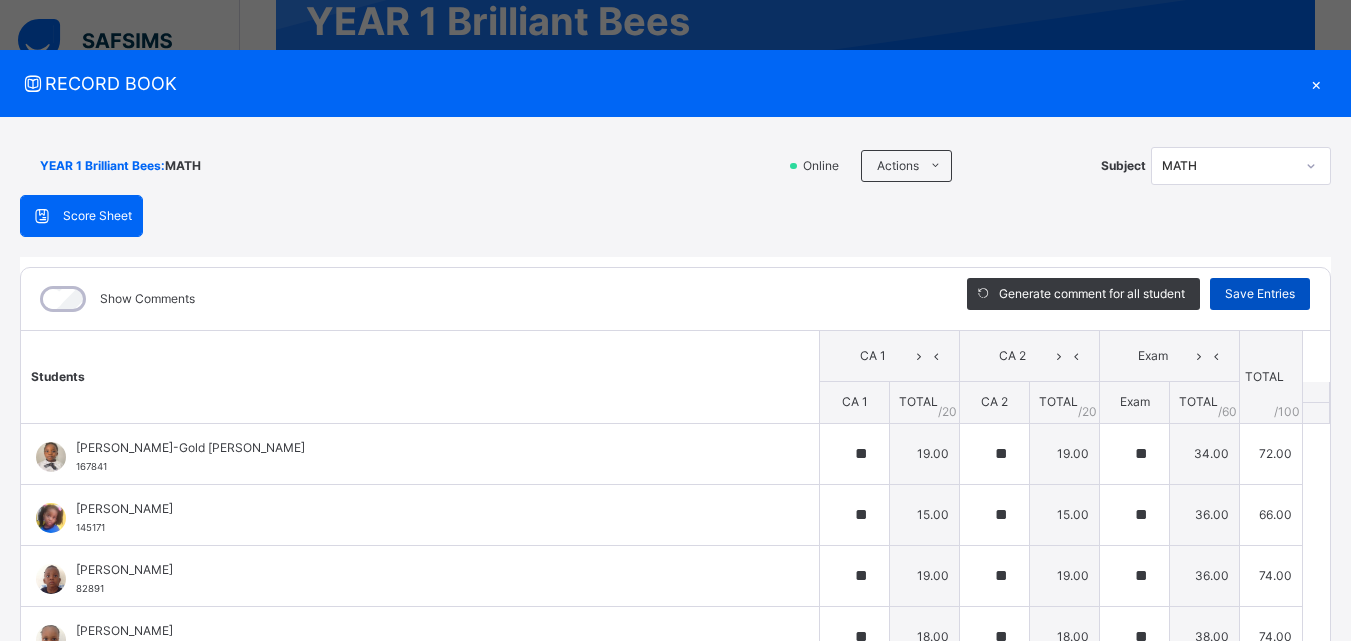 click on "Save Entries" at bounding box center [1260, 294] 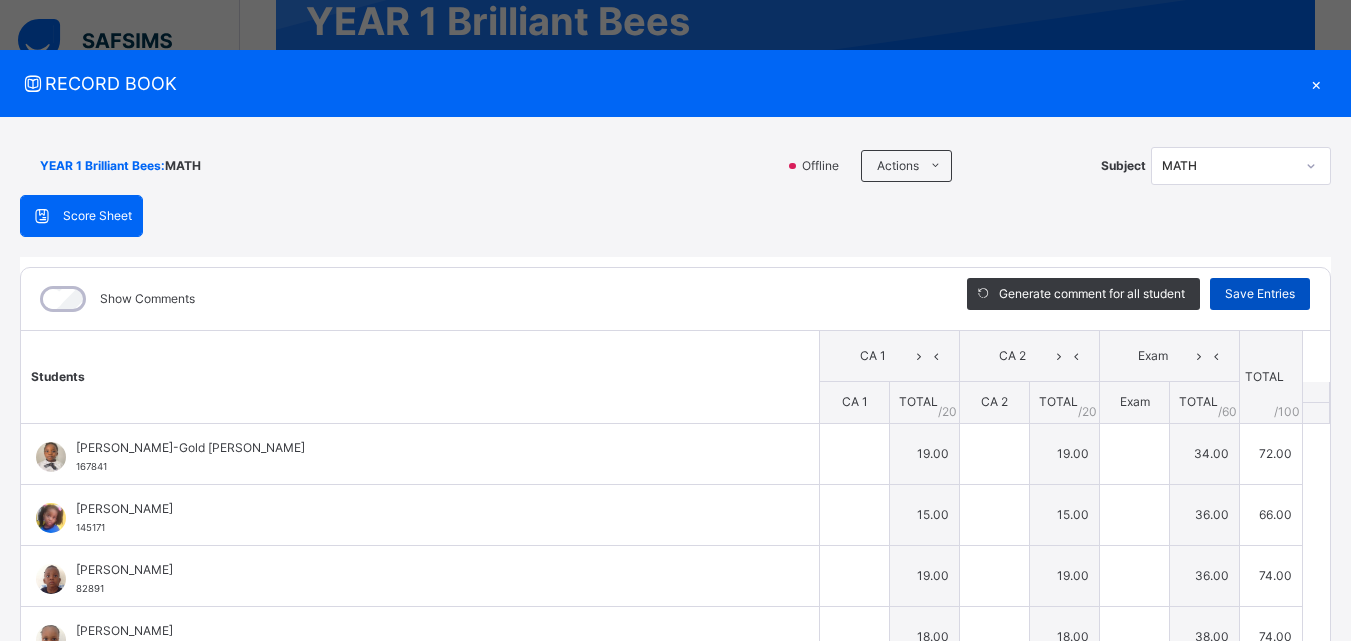 type on "**" 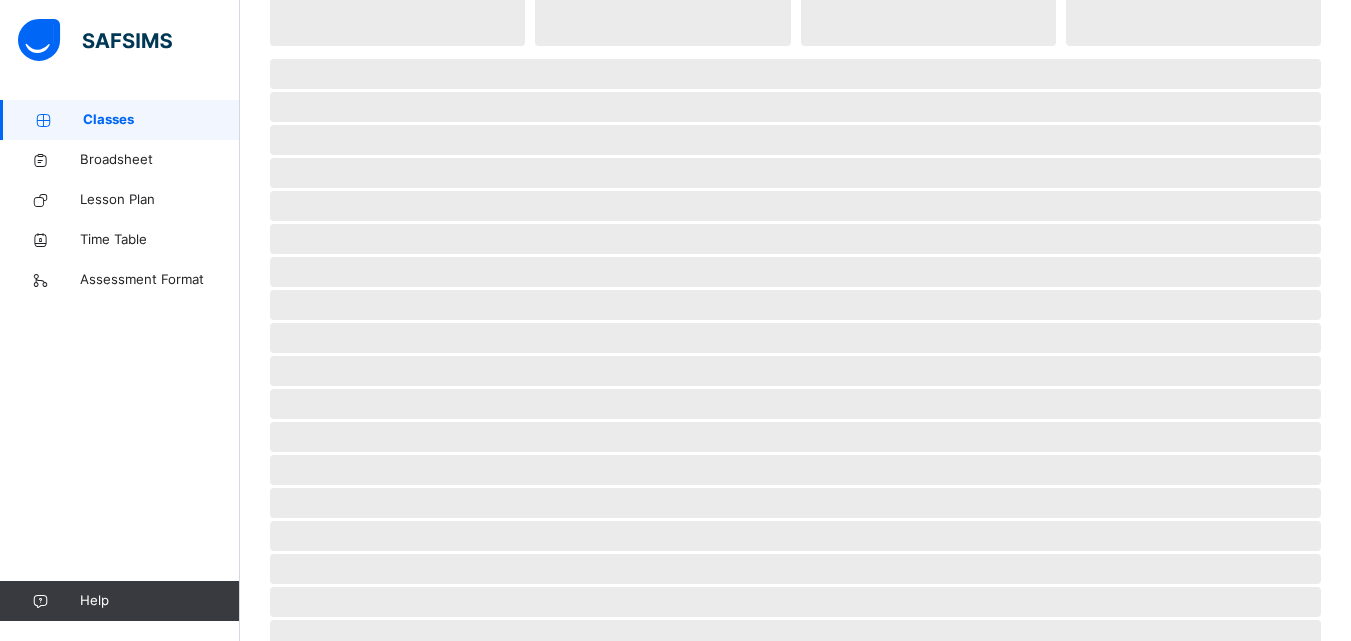 scroll, scrollTop: 0, scrollLeft: 0, axis: both 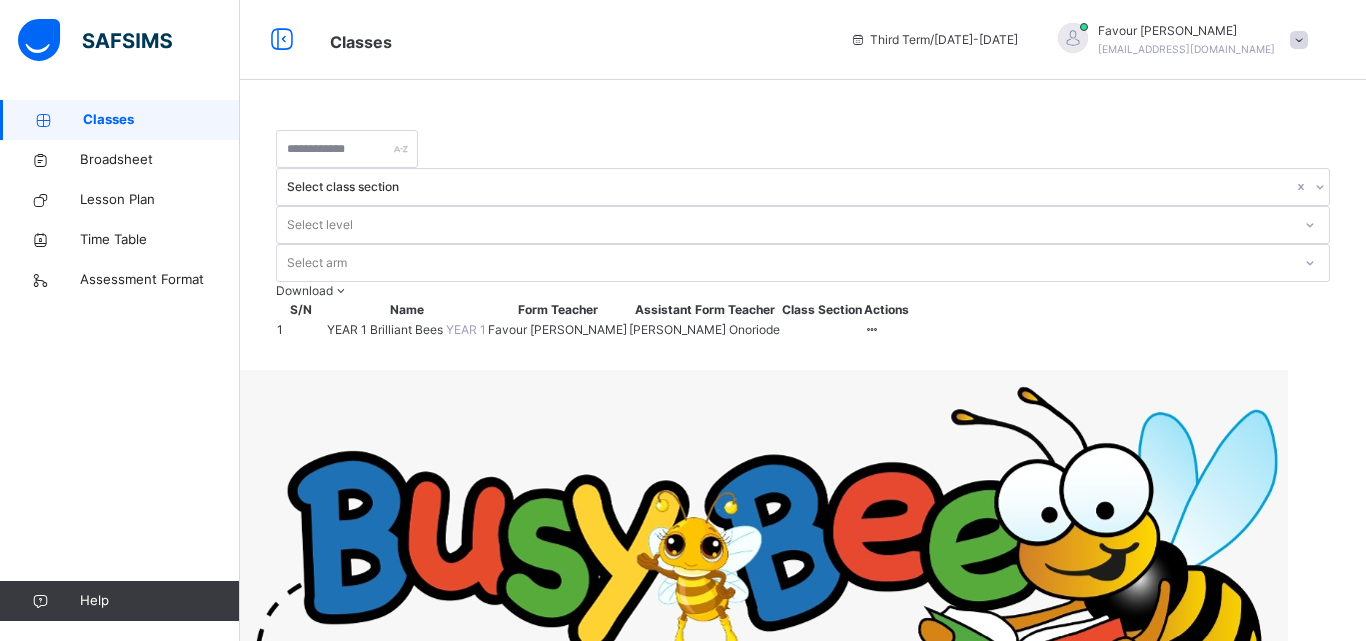 click on "YEAR 1   Brilliant Bees" at bounding box center (386, 329) 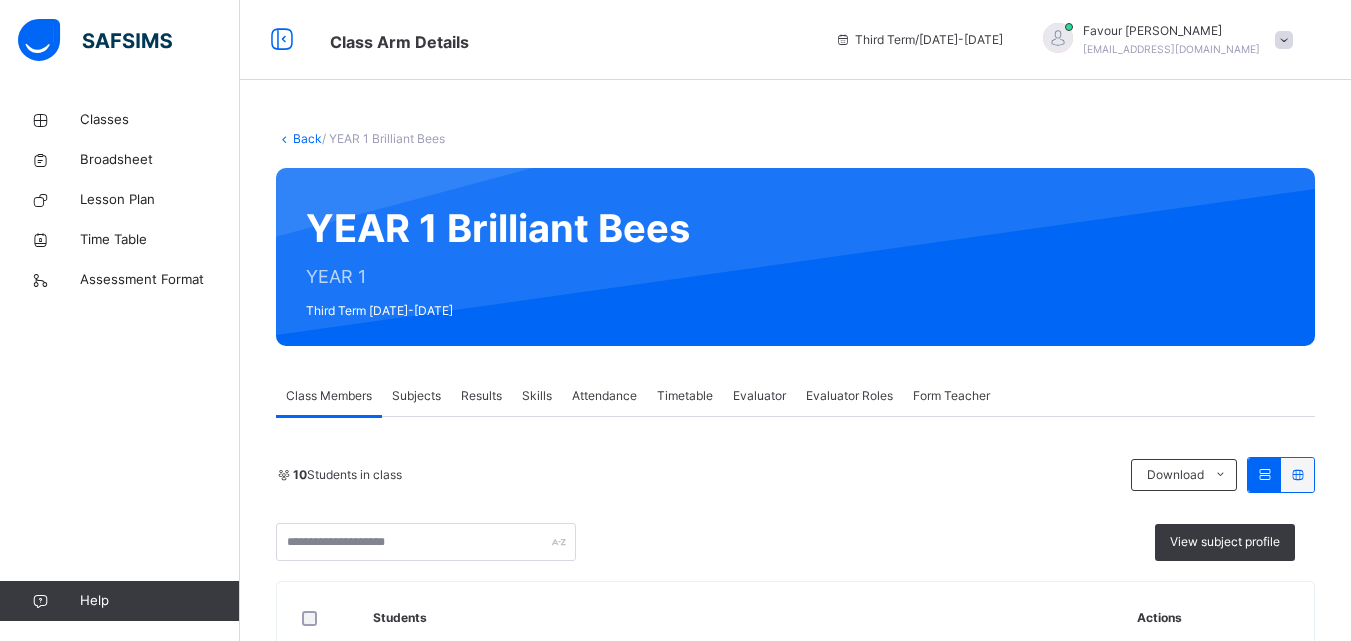 click on "Attendance" at bounding box center [604, 396] 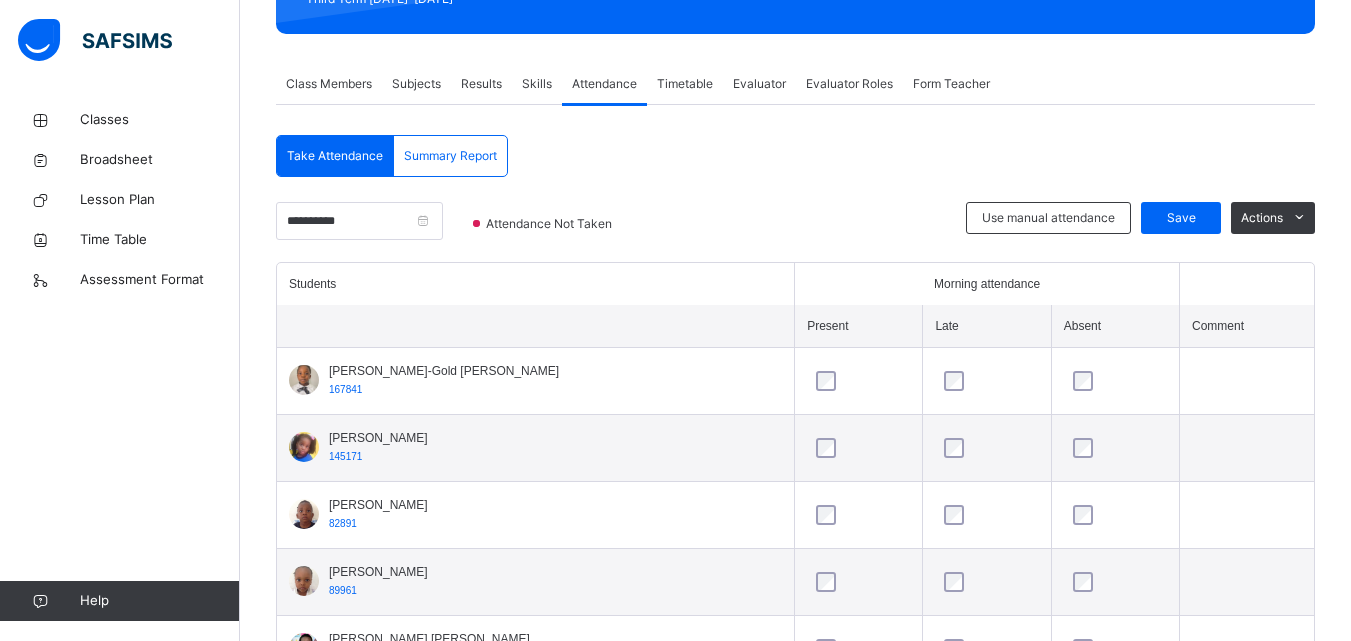 scroll, scrollTop: 320, scrollLeft: 0, axis: vertical 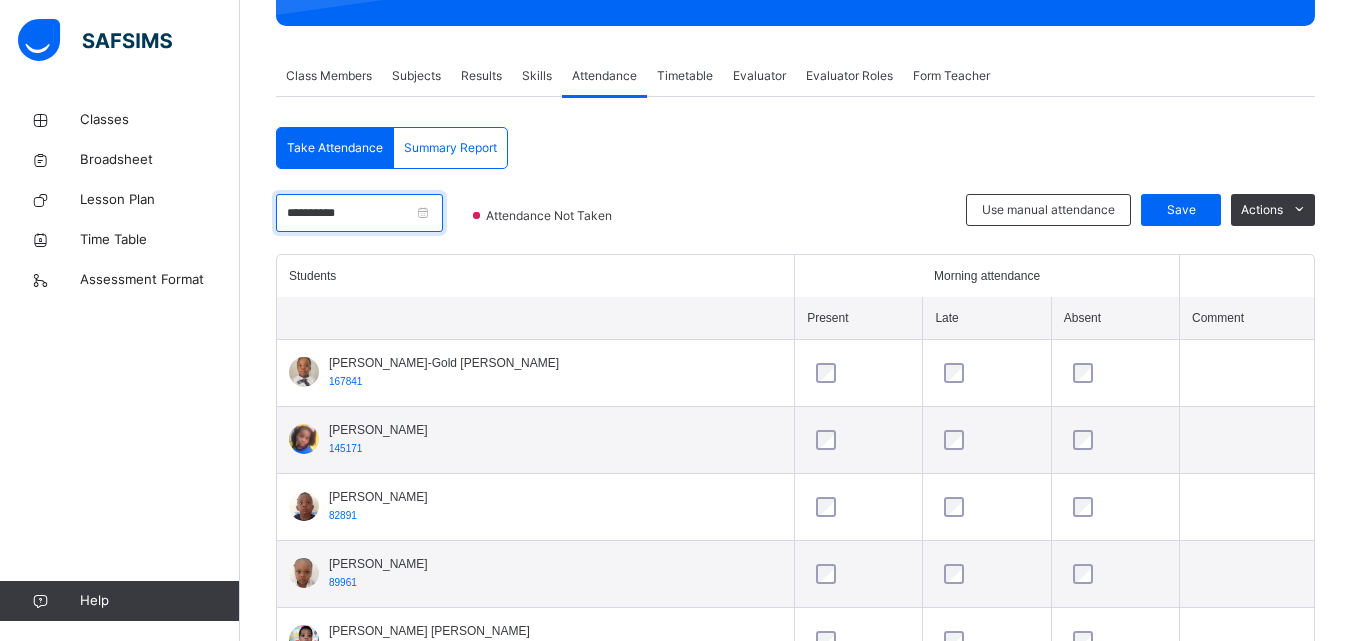click on "**********" at bounding box center (359, 213) 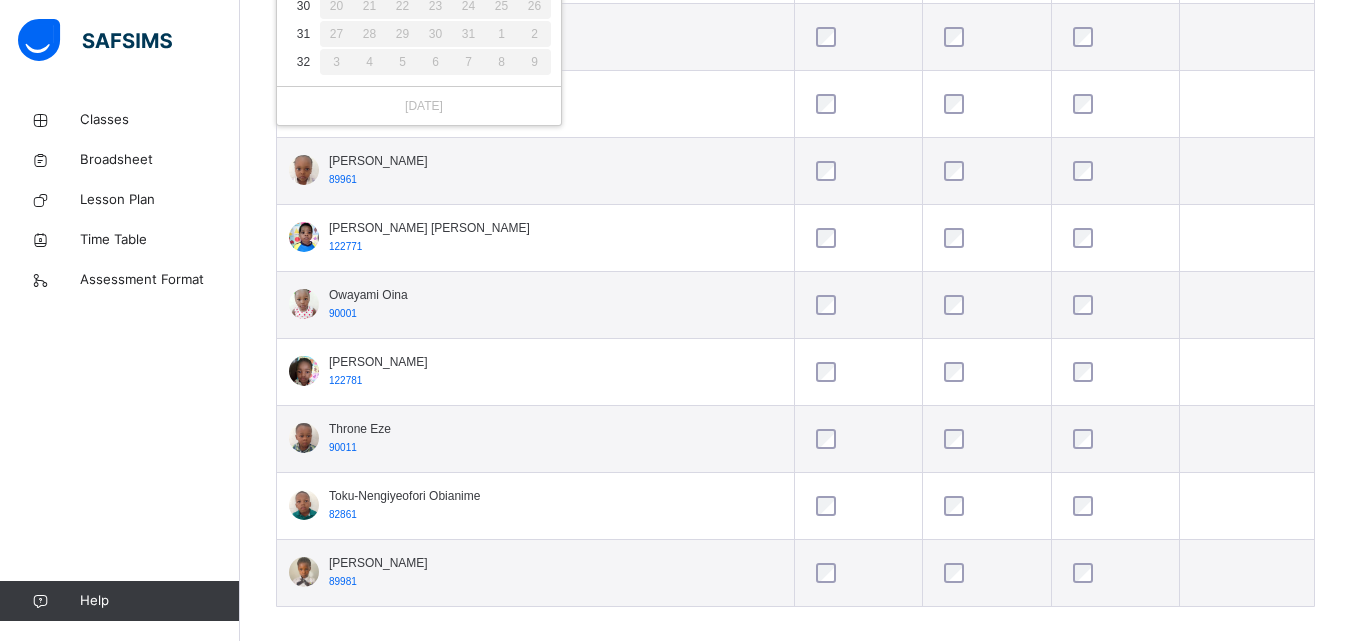 scroll, scrollTop: 744, scrollLeft: 0, axis: vertical 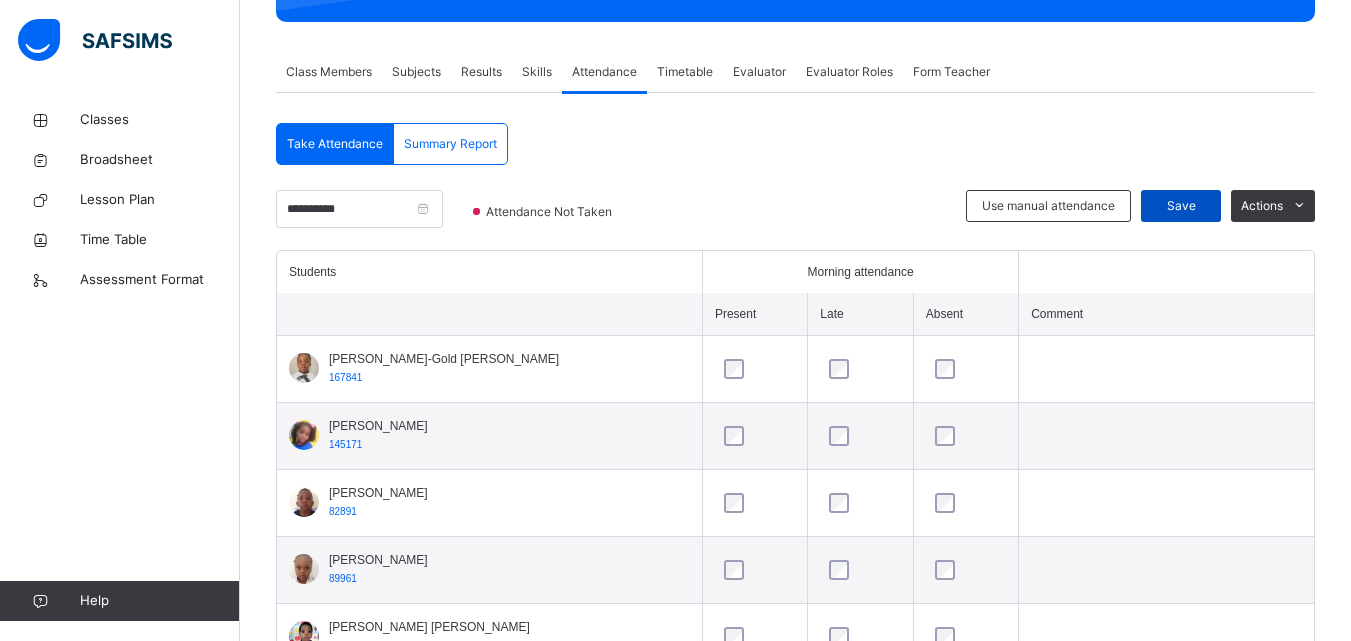 click on "Save" at bounding box center (1181, 206) 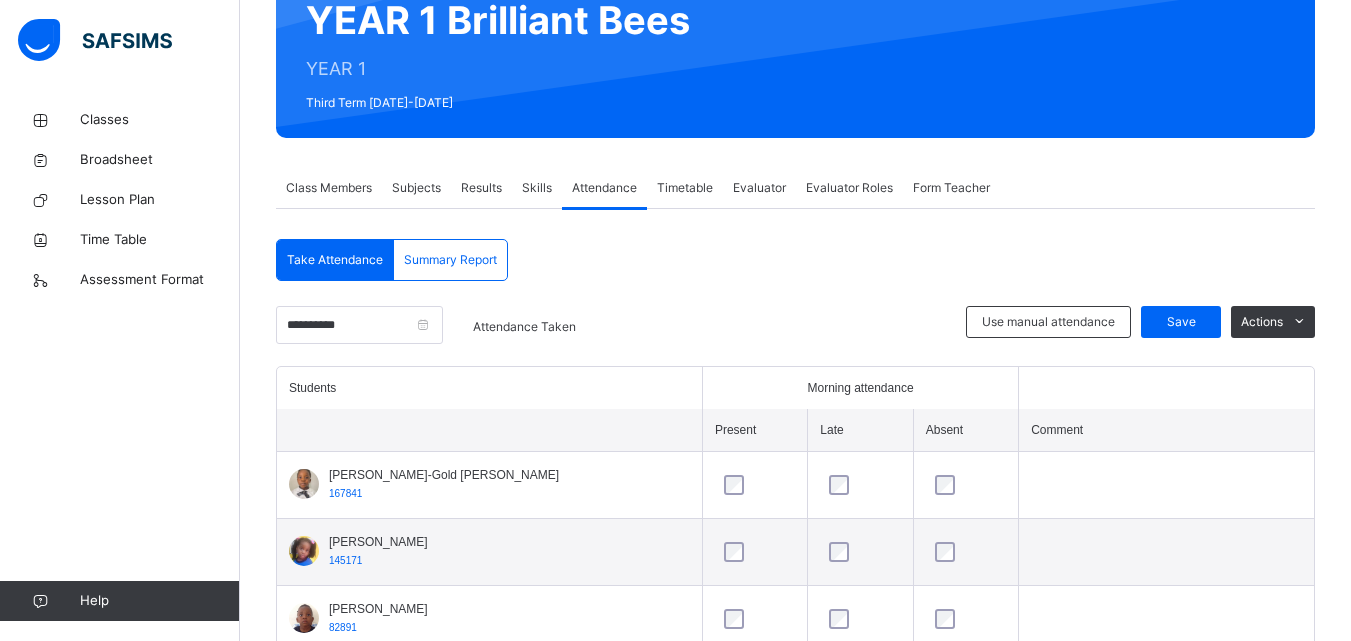 scroll, scrollTop: 324, scrollLeft: 0, axis: vertical 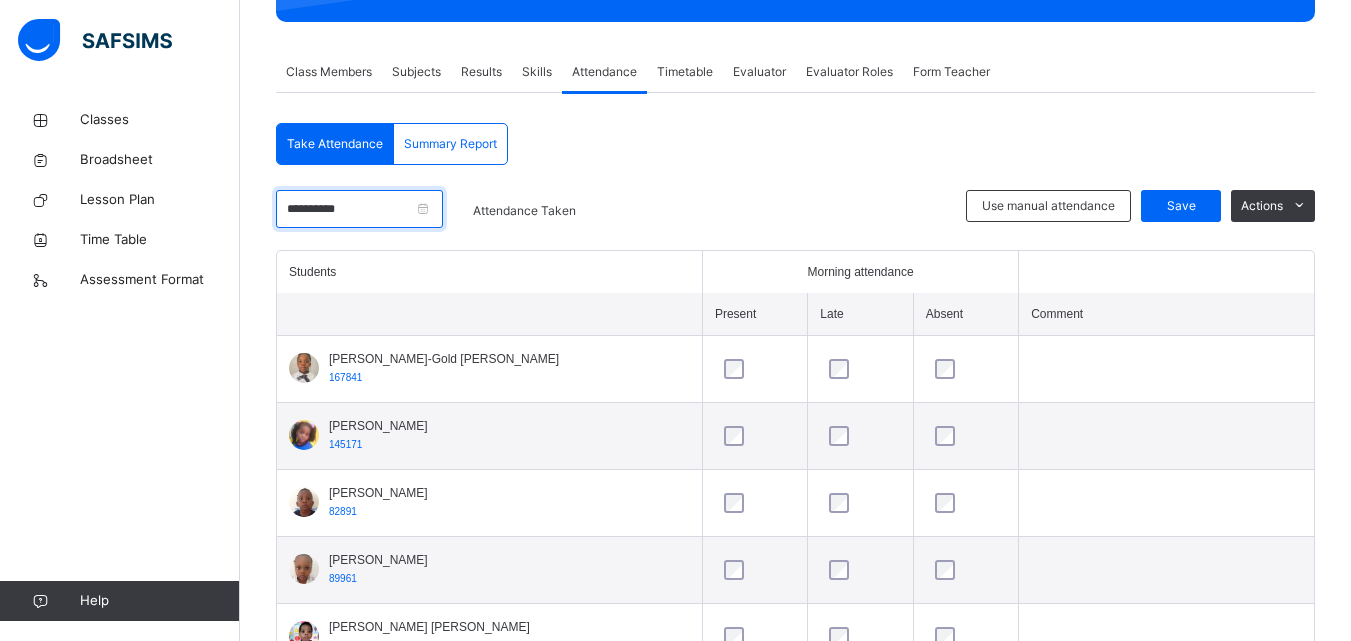 click on "**********" at bounding box center (359, 209) 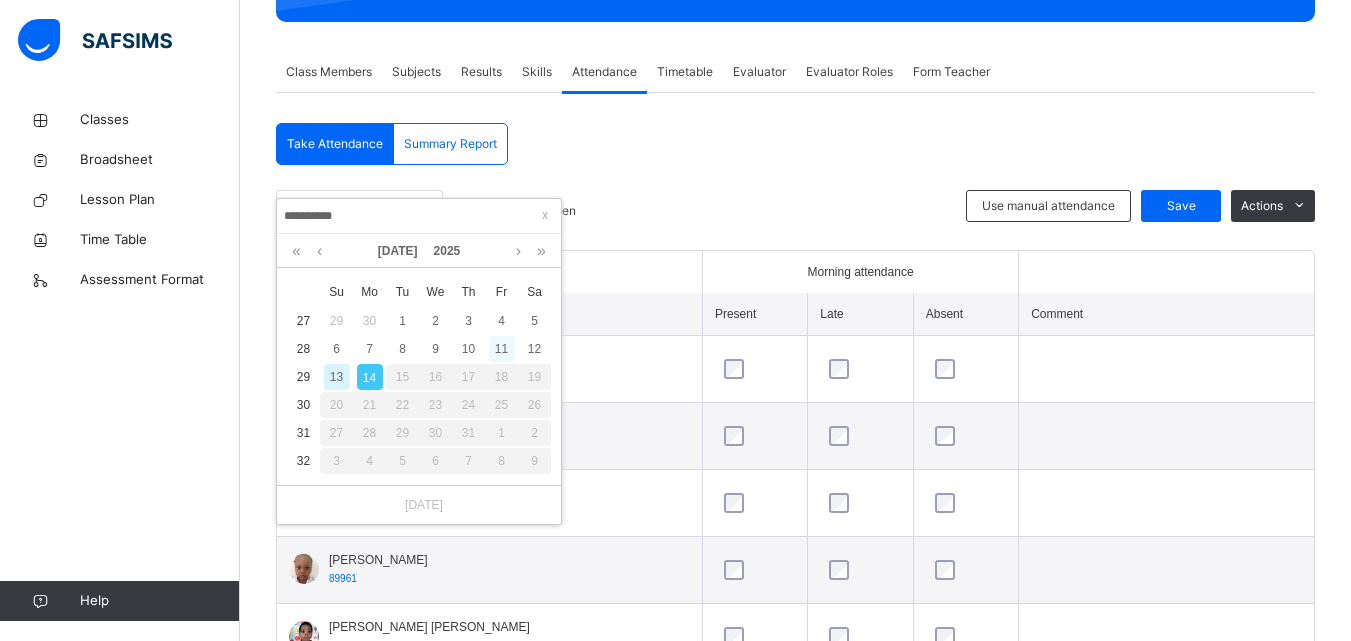 click on "11" at bounding box center [502, 349] 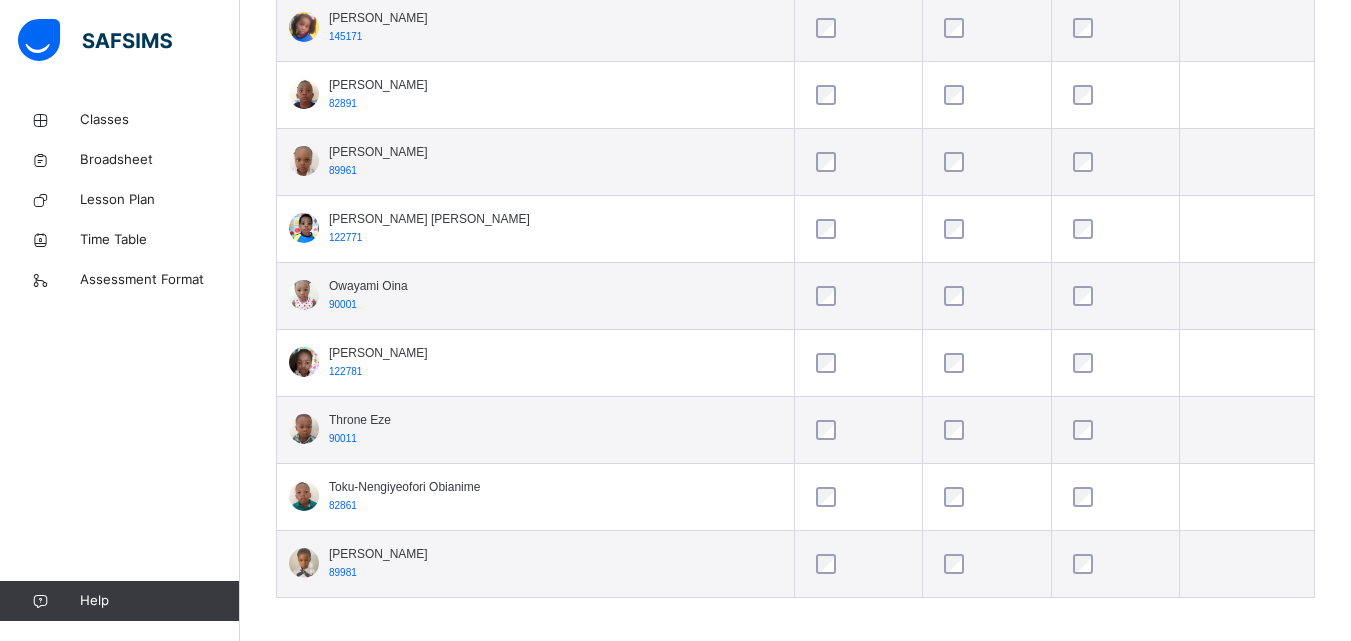 scroll, scrollTop: 744, scrollLeft: 0, axis: vertical 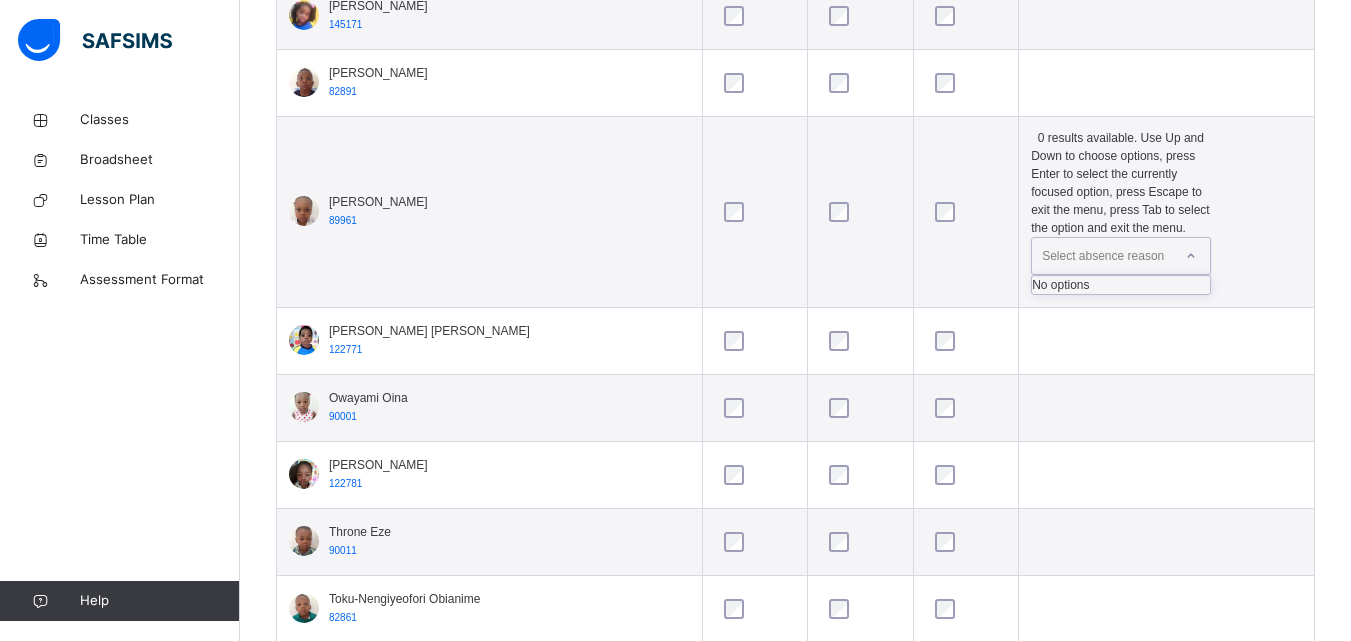 click 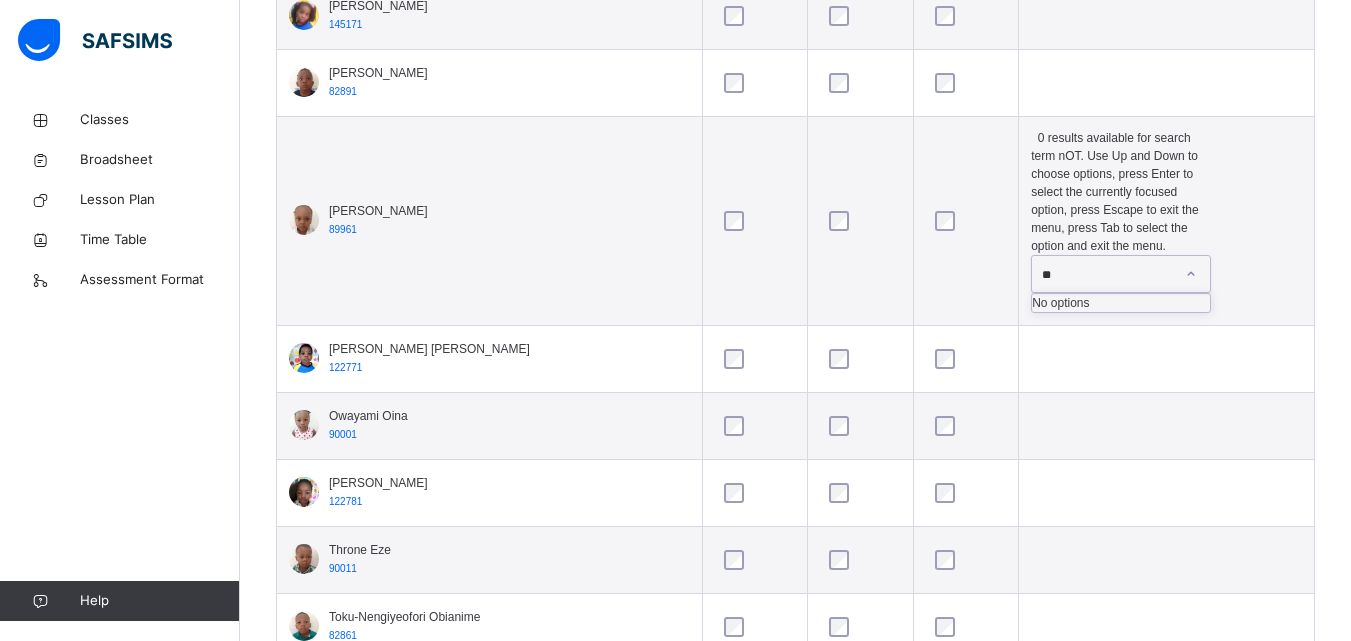 type on "*" 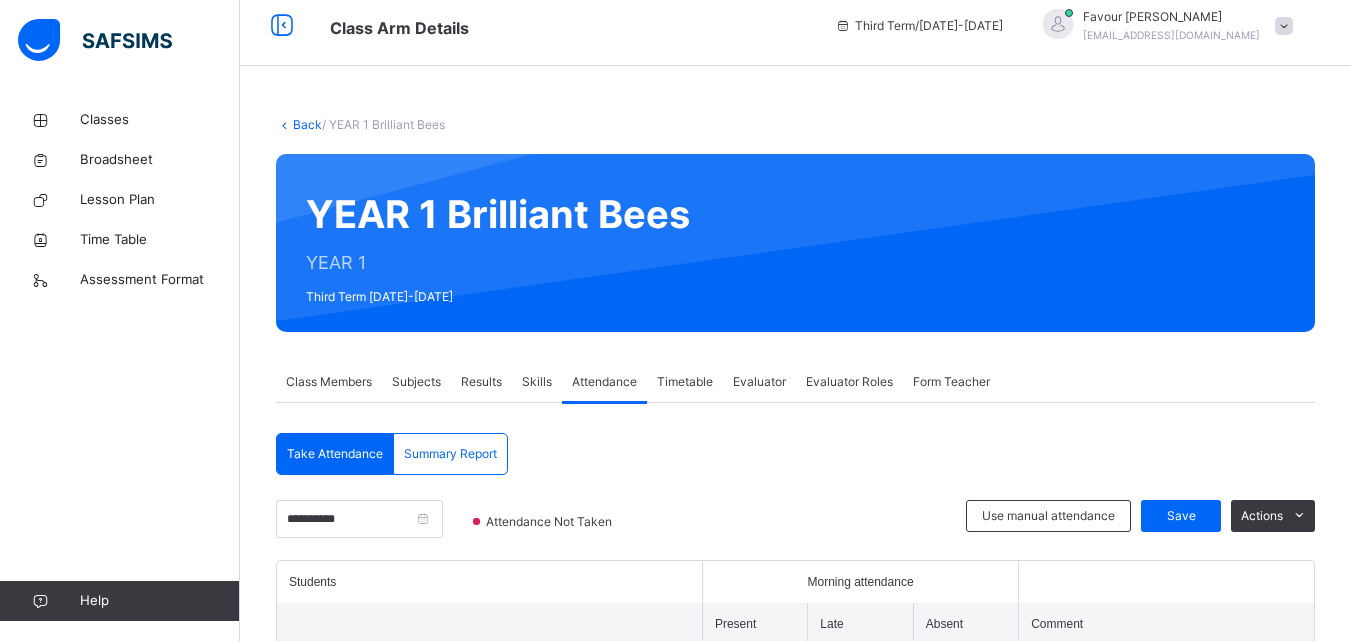 scroll, scrollTop: 0, scrollLeft: 0, axis: both 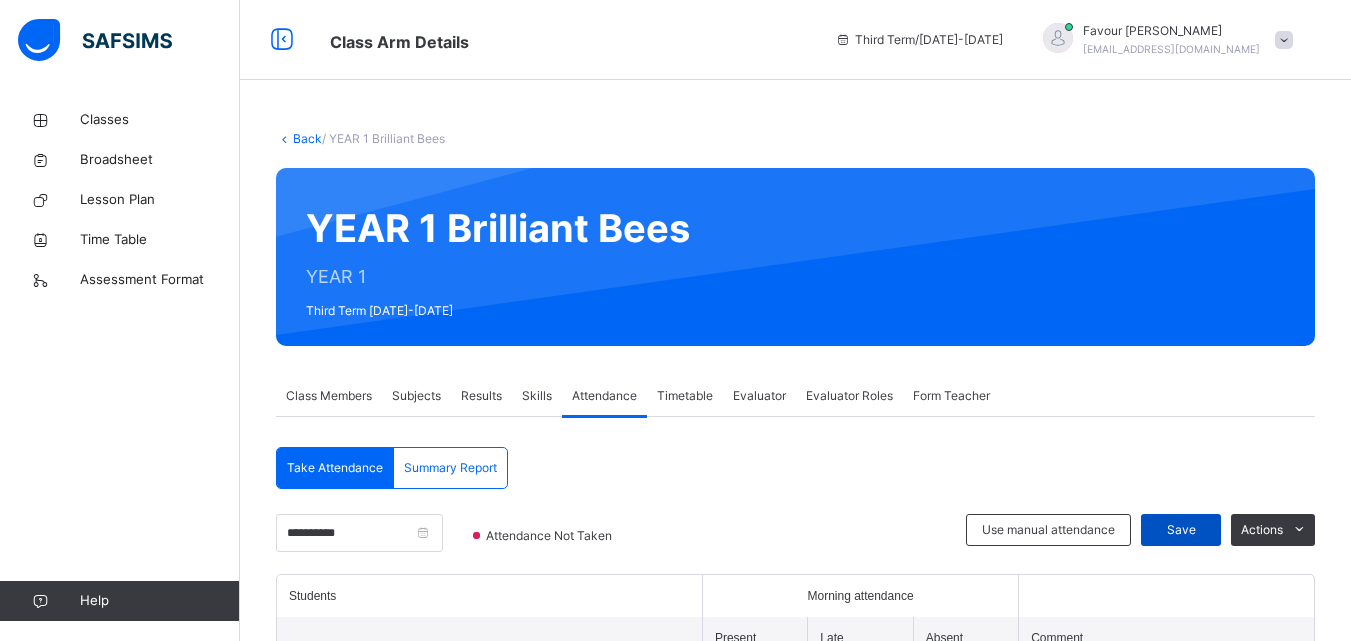 type on "**********" 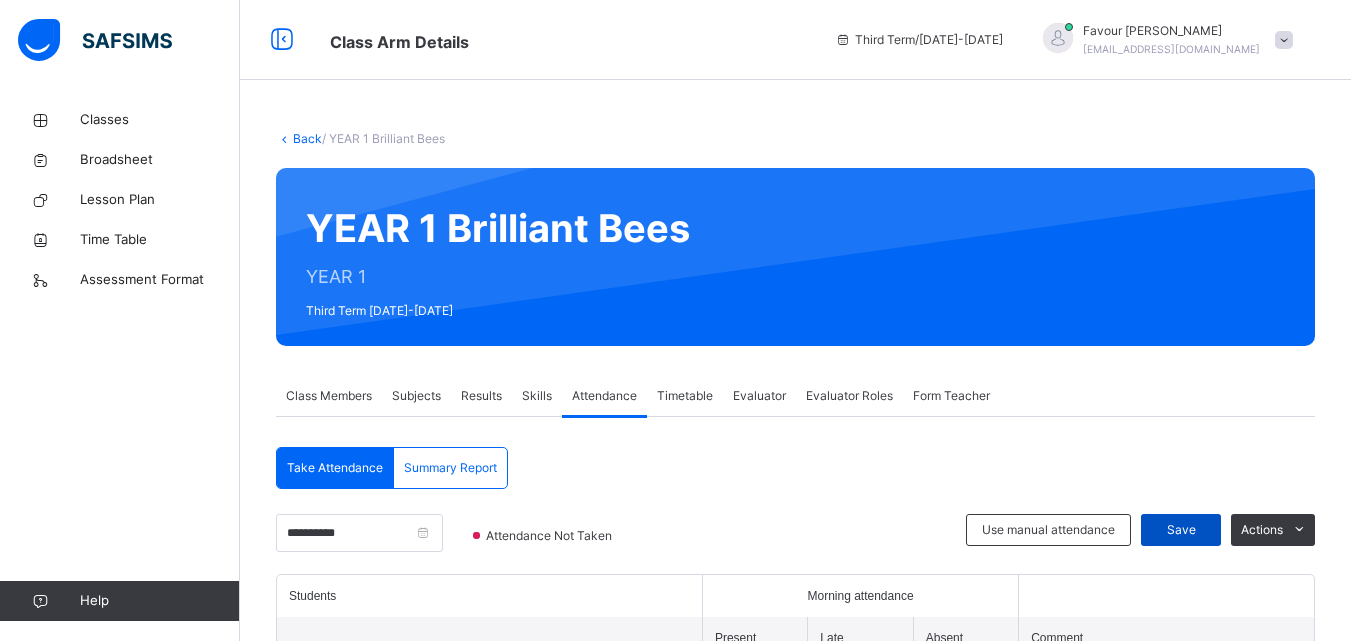click on "Save" at bounding box center (1181, 530) 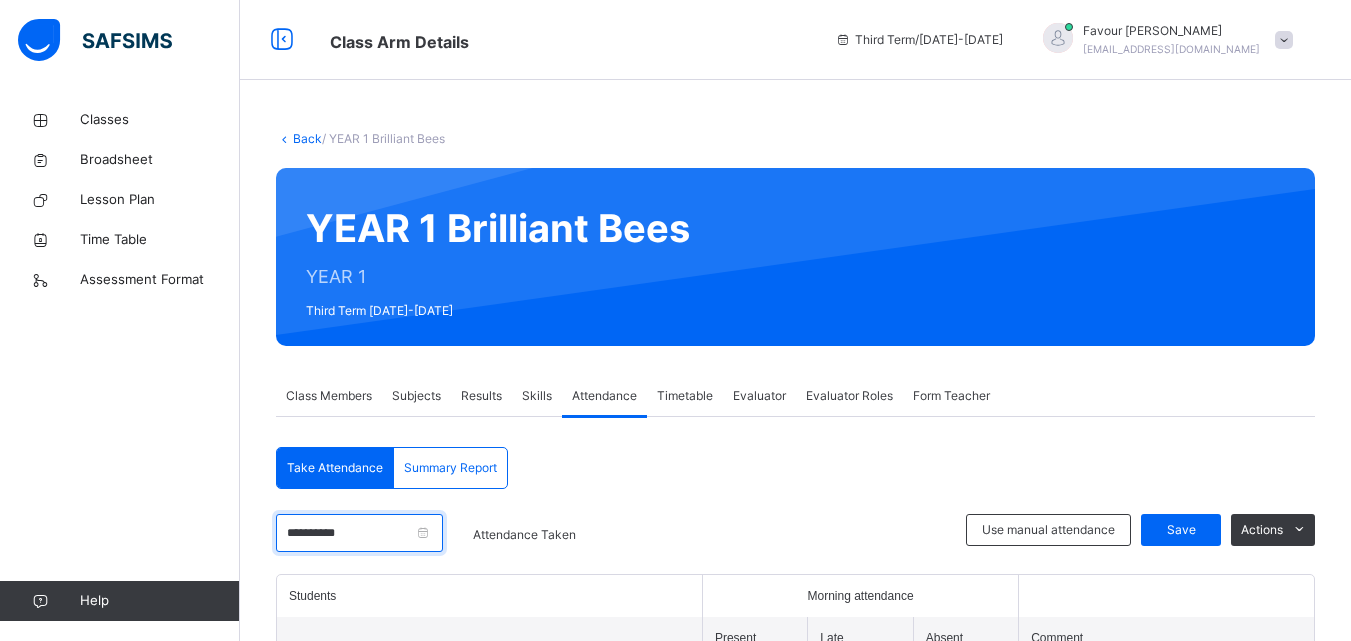 click on "**********" at bounding box center (359, 533) 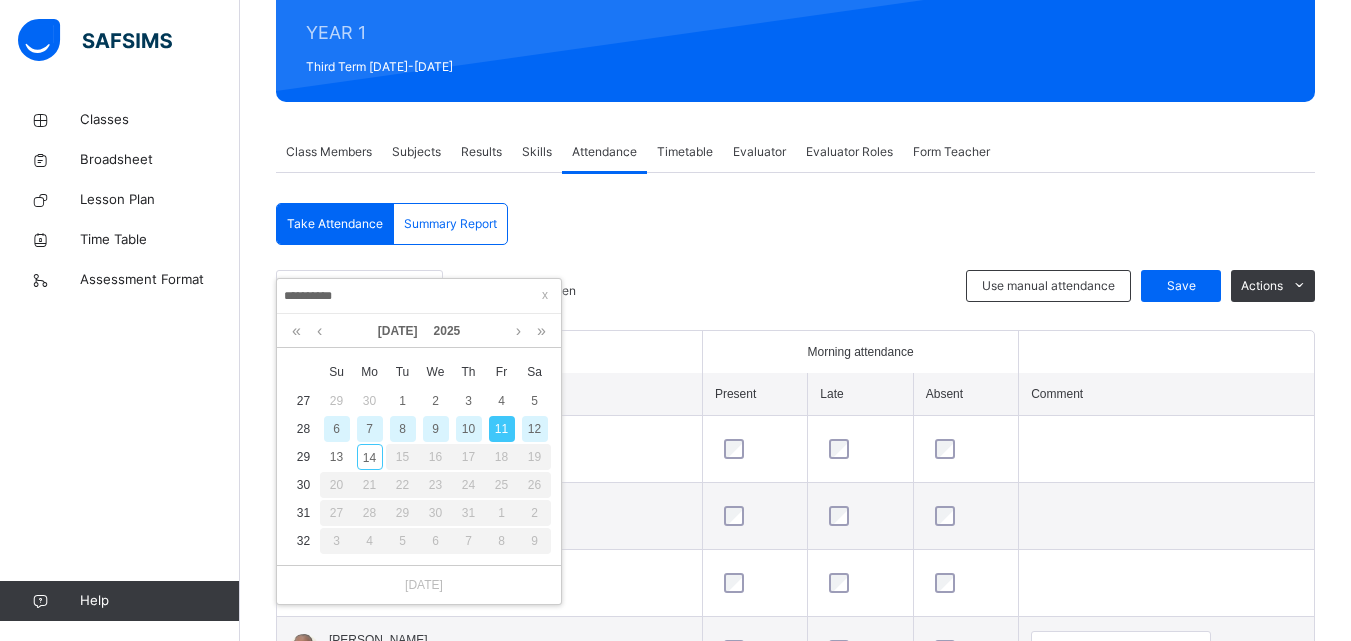 scroll, scrollTop: 253, scrollLeft: 0, axis: vertical 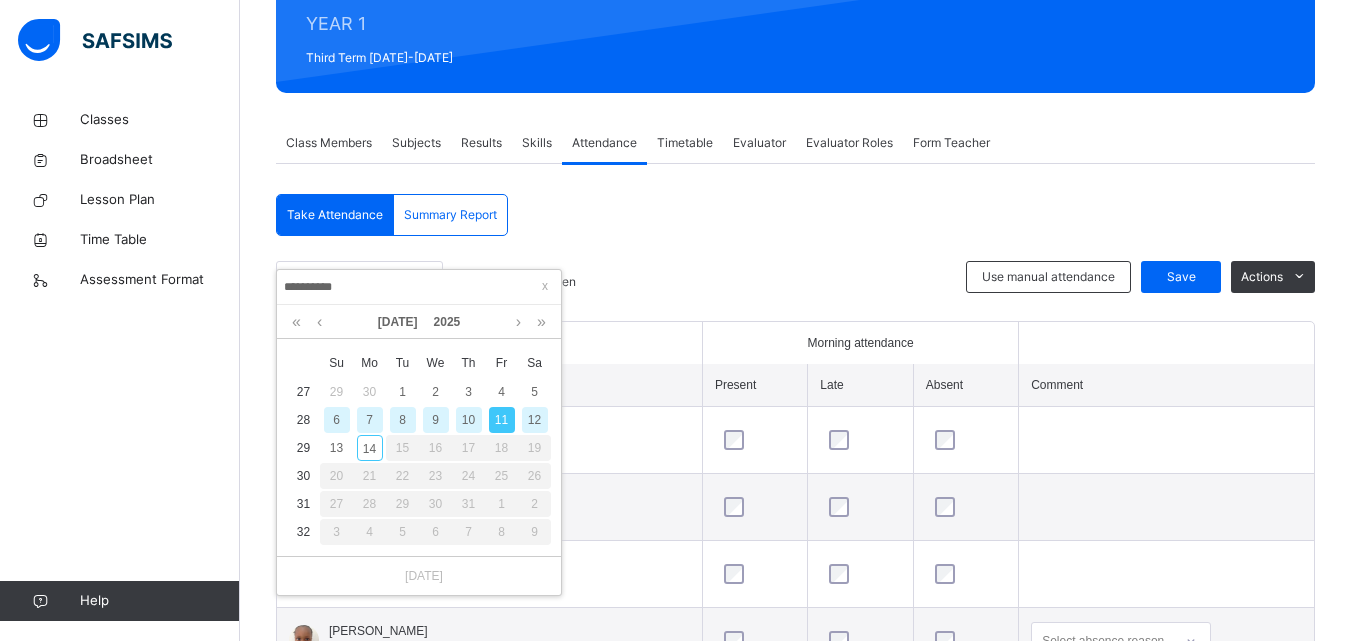 click on "10" at bounding box center [469, 420] 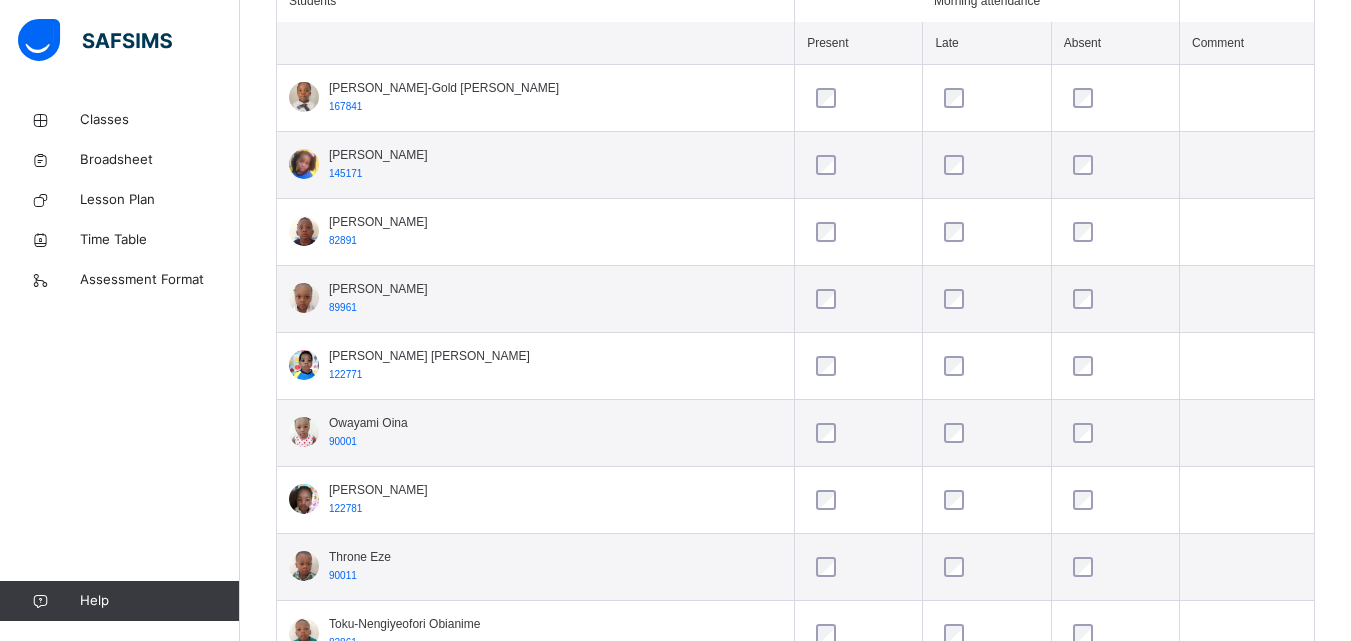 scroll, scrollTop: 633, scrollLeft: 0, axis: vertical 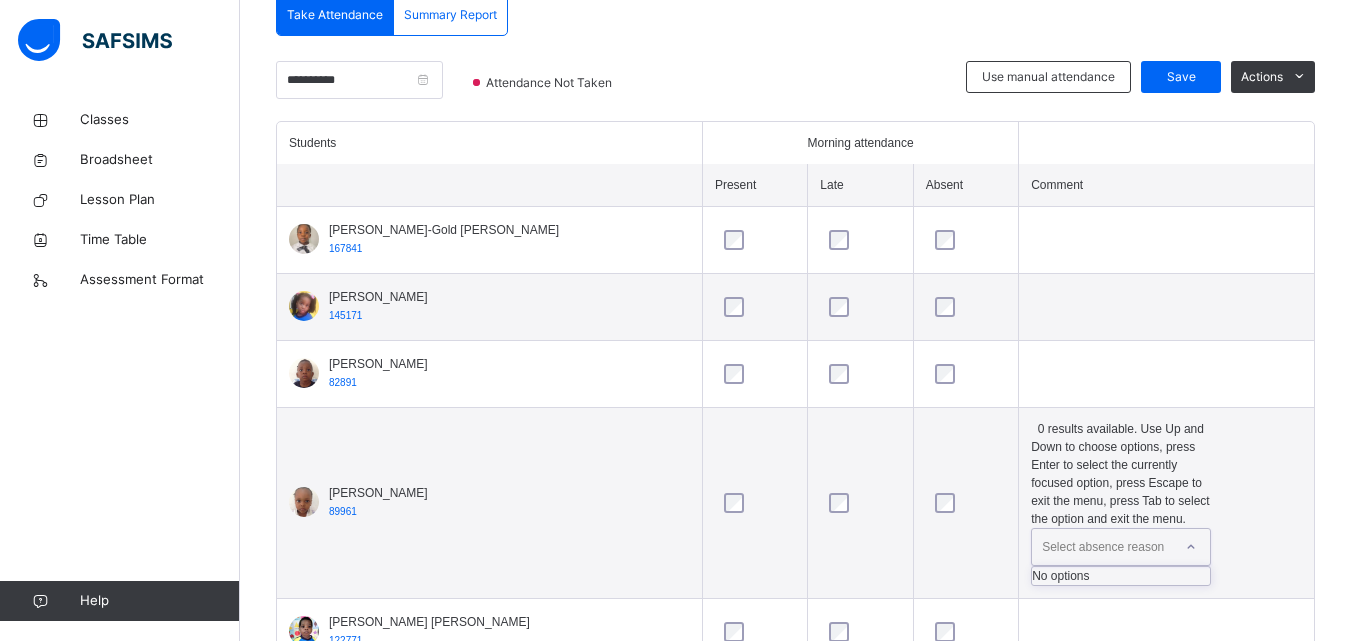 click on "Select absence reason" at bounding box center [1103, 547] 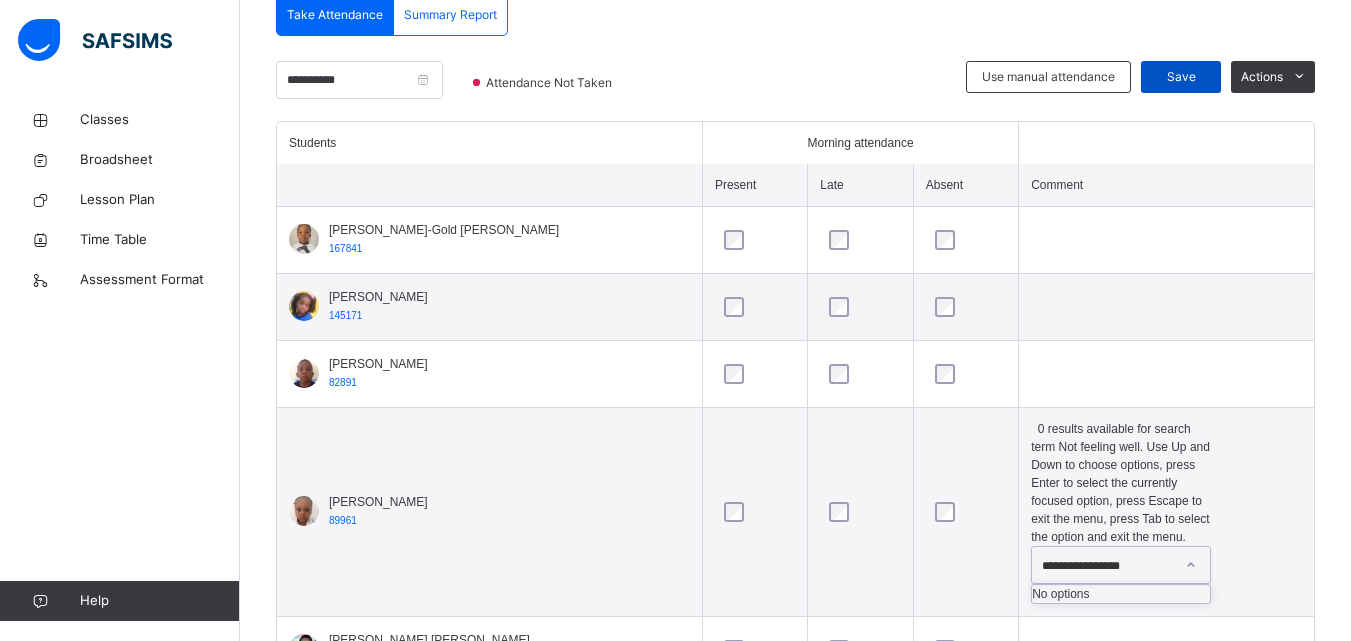 type on "**********" 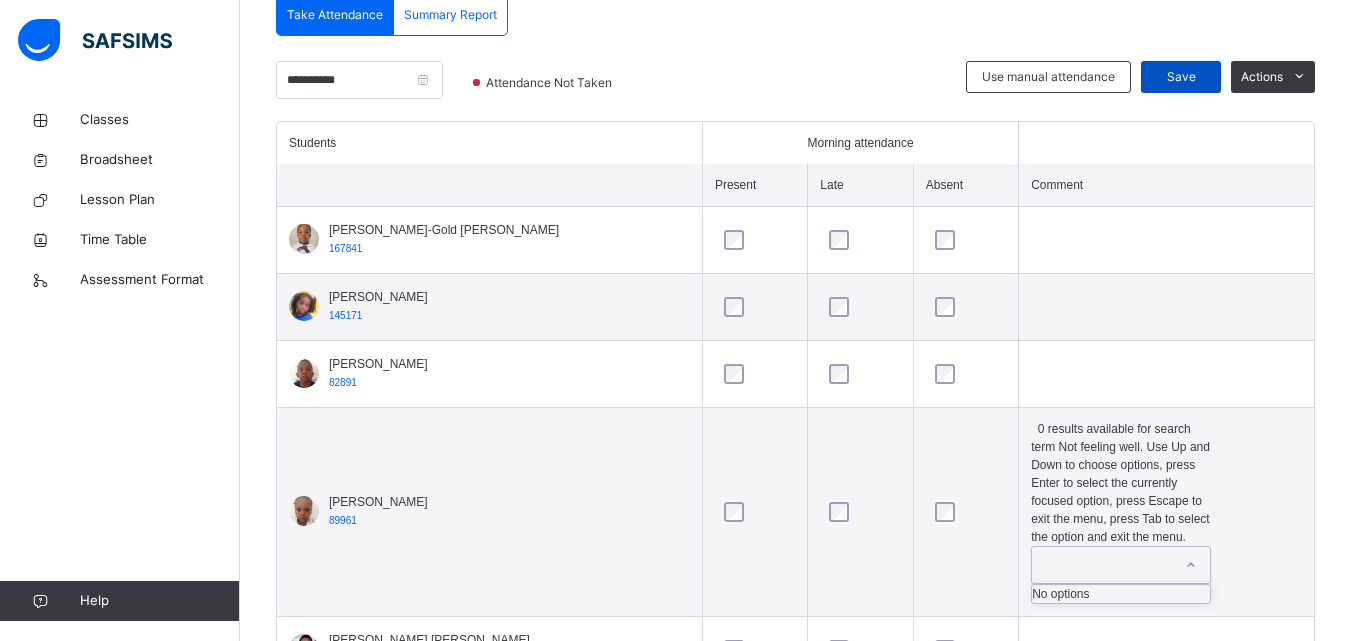 click on "Save" at bounding box center [1181, 77] 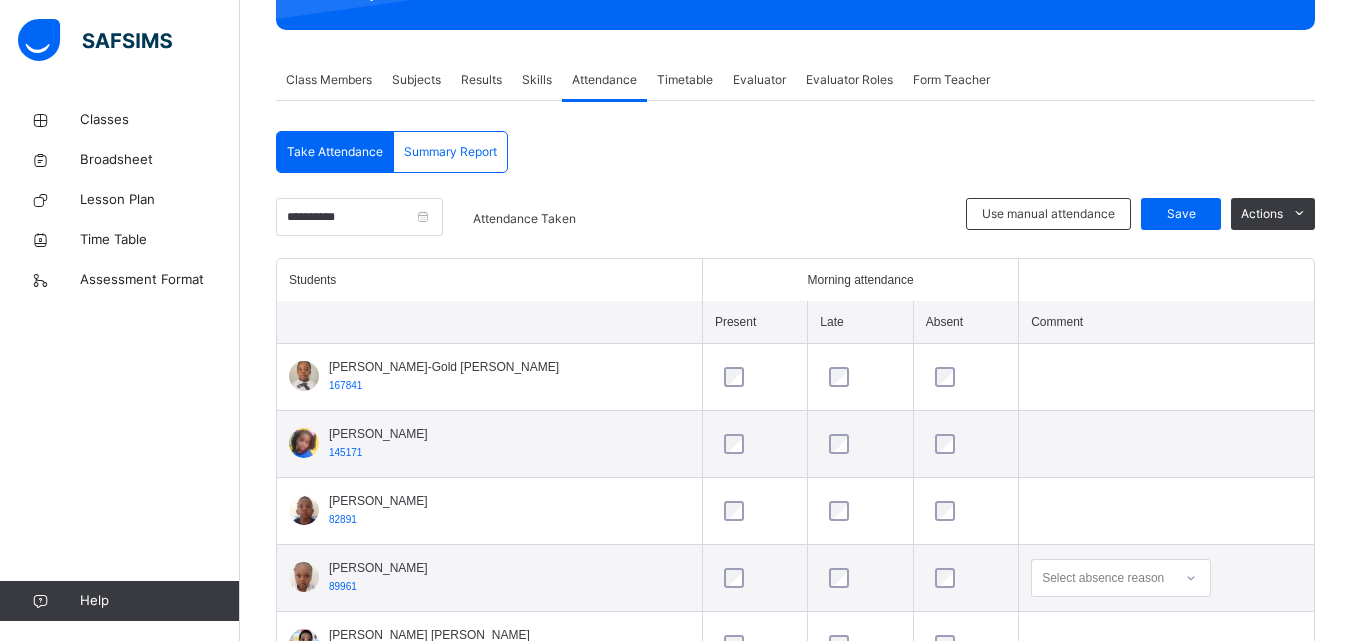 scroll, scrollTop: 306, scrollLeft: 0, axis: vertical 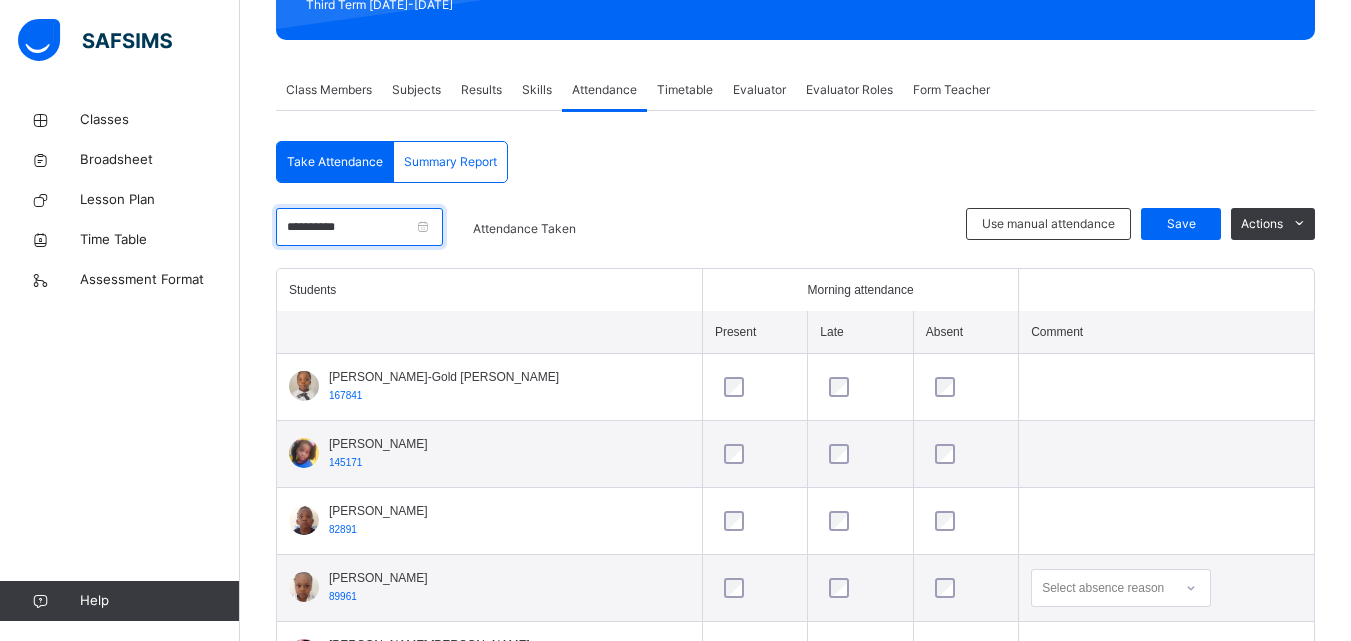 click on "**********" at bounding box center [359, 227] 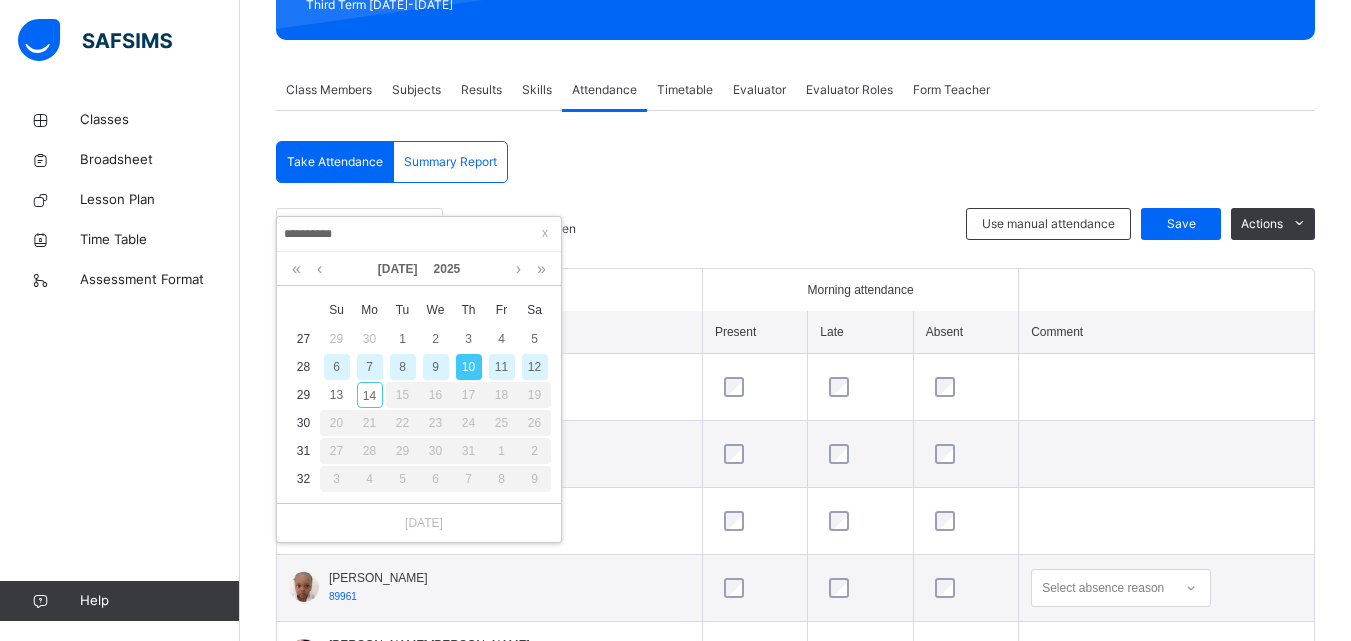 click on "9" at bounding box center (436, 367) 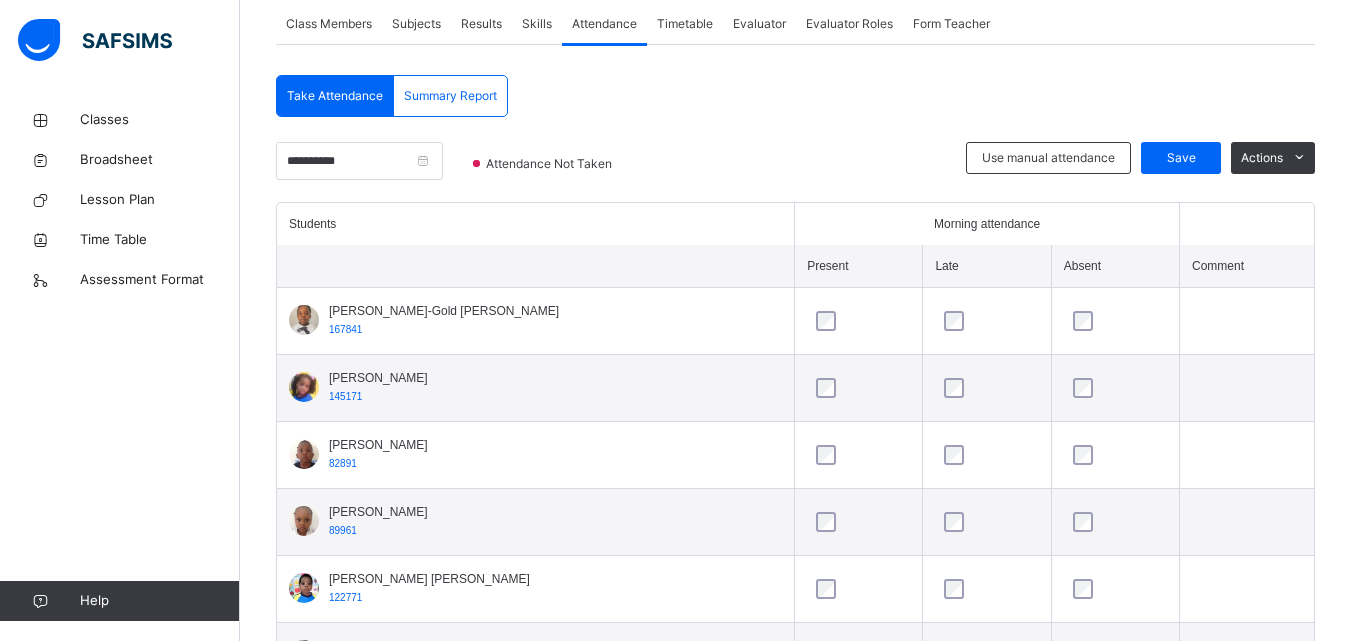 scroll, scrollTop: 371, scrollLeft: 0, axis: vertical 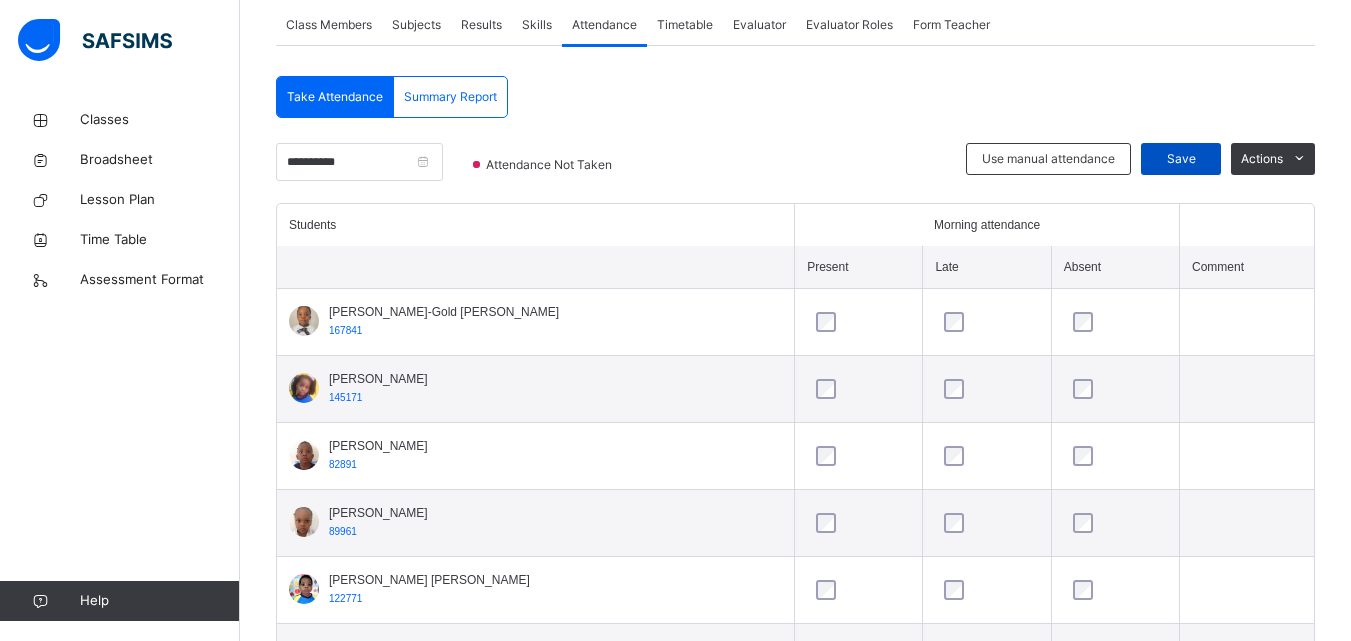 click on "Save" at bounding box center (1181, 159) 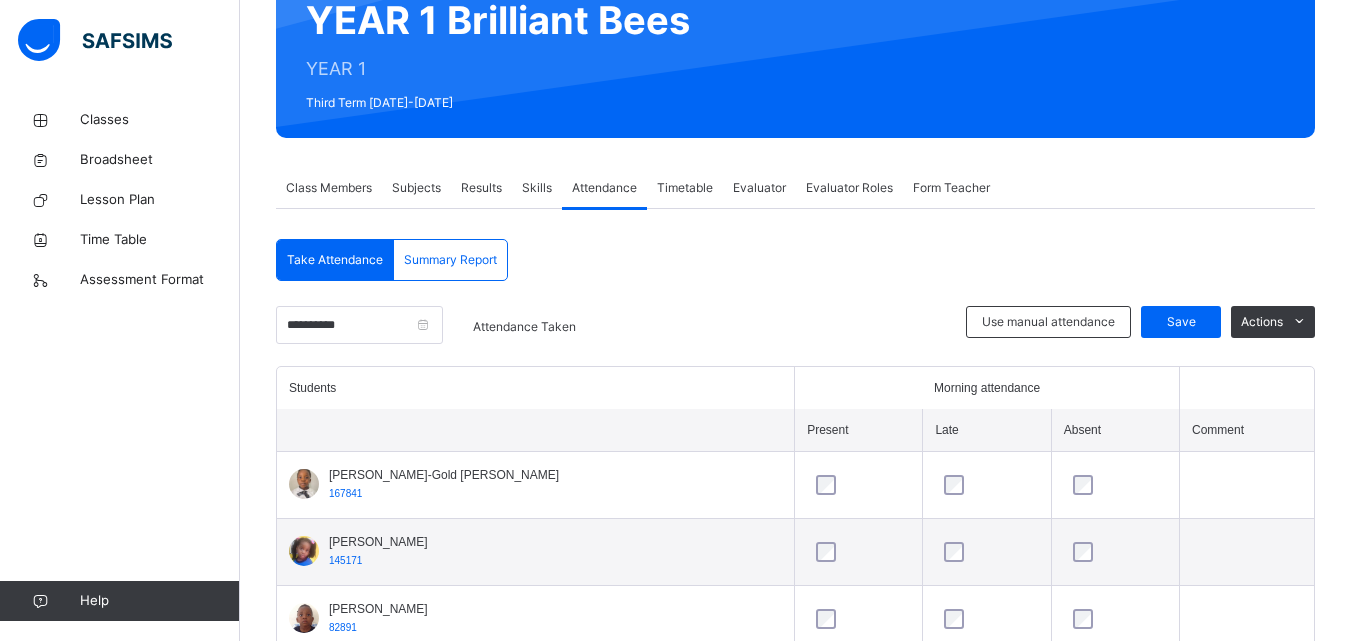 scroll, scrollTop: 371, scrollLeft: 0, axis: vertical 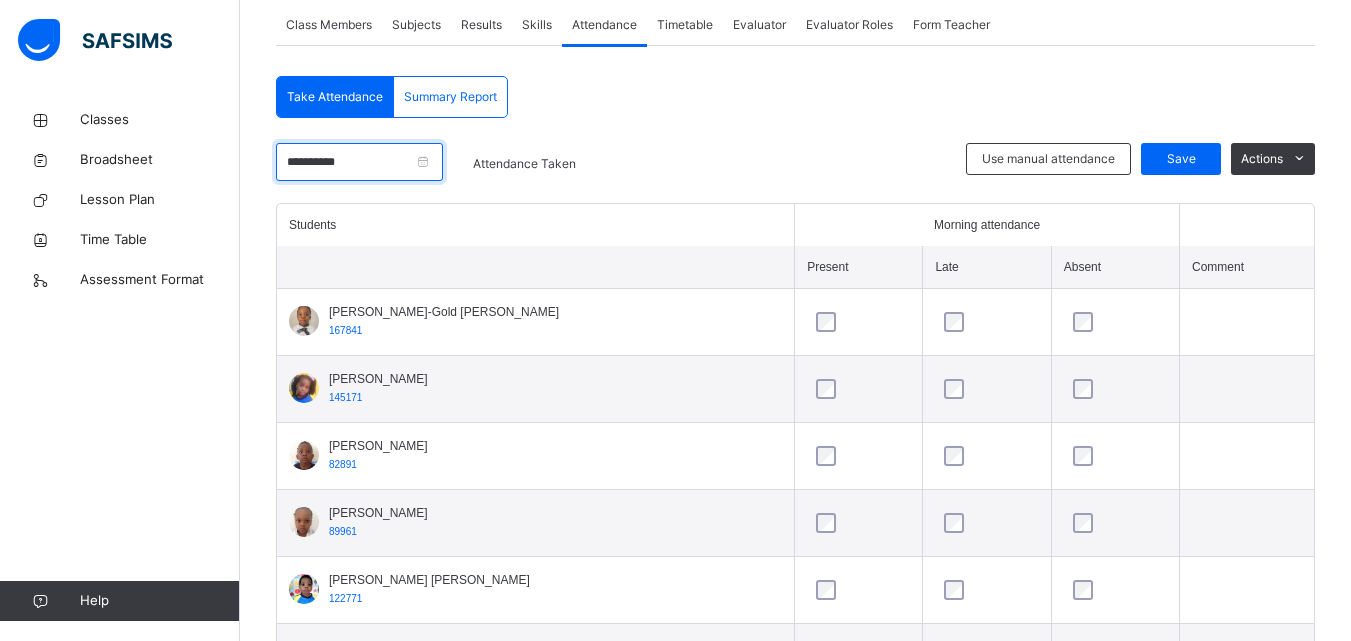 click on "**********" at bounding box center [359, 162] 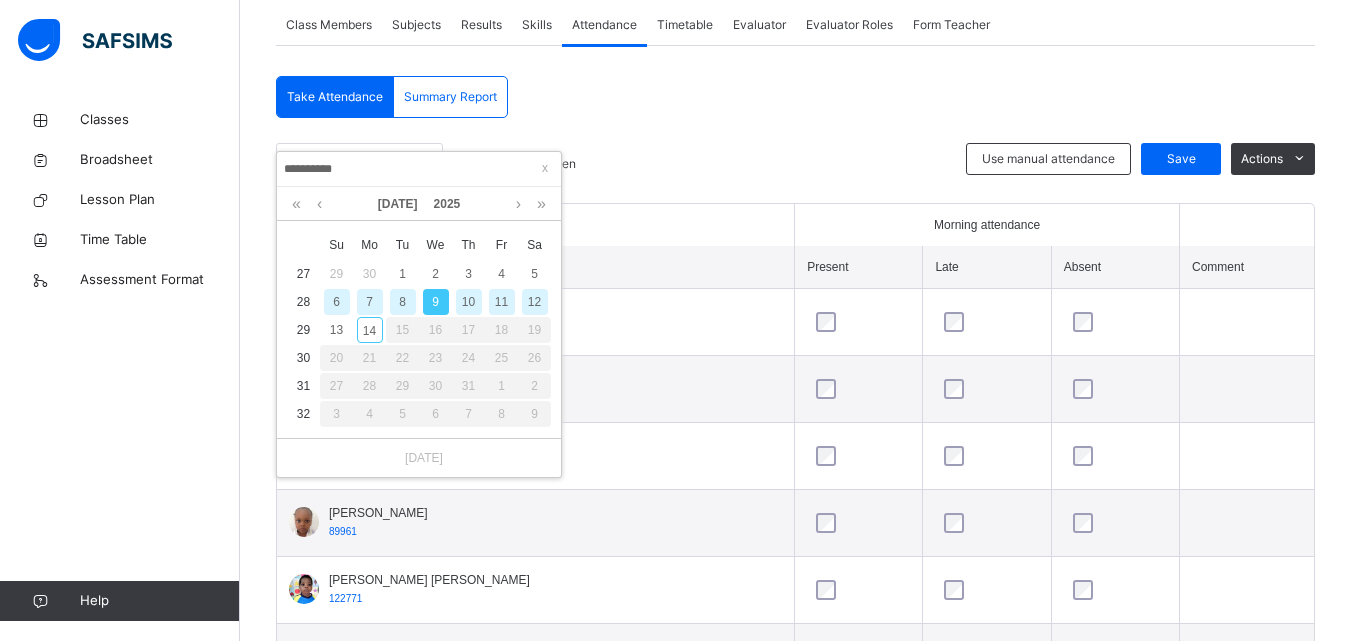 click on "8" at bounding box center (403, 302) 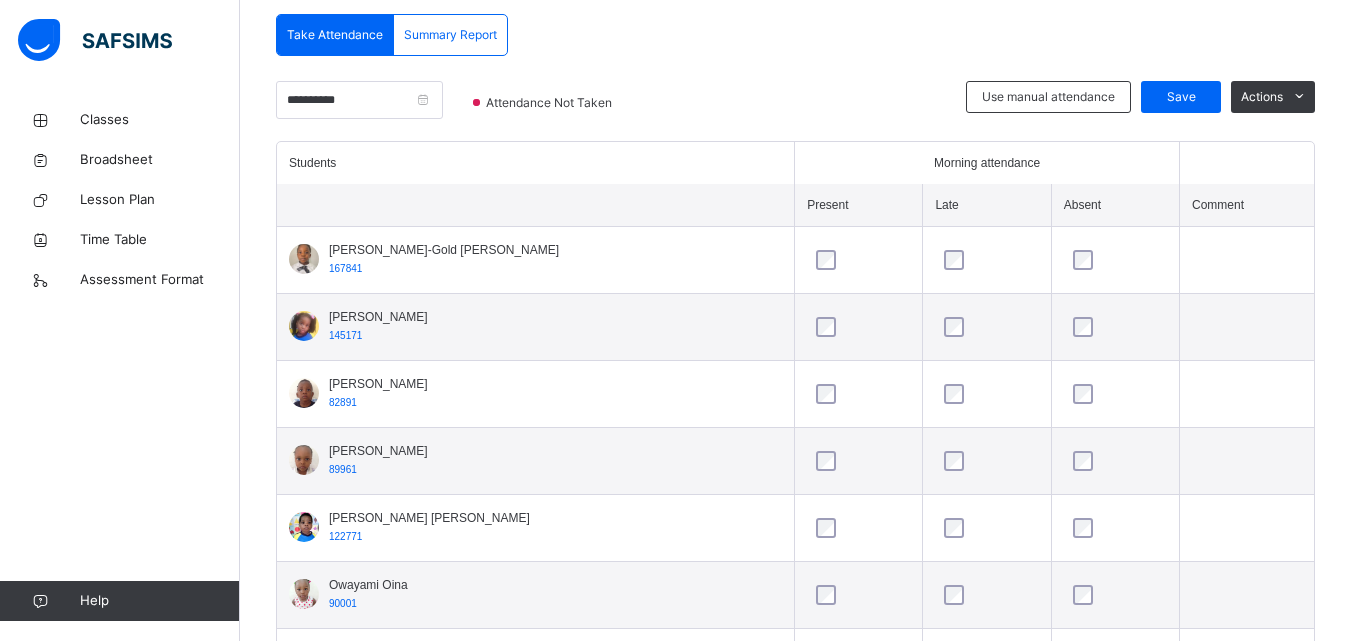 scroll, scrollTop: 431, scrollLeft: 0, axis: vertical 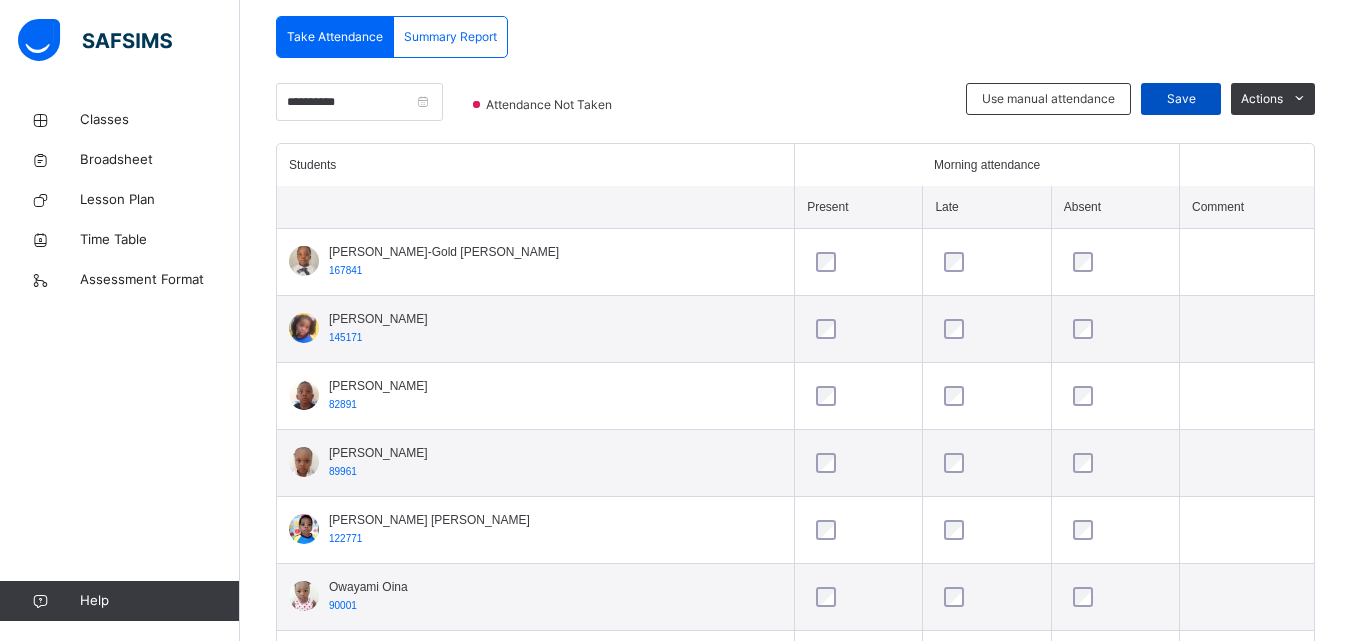 click on "Save" at bounding box center (1181, 99) 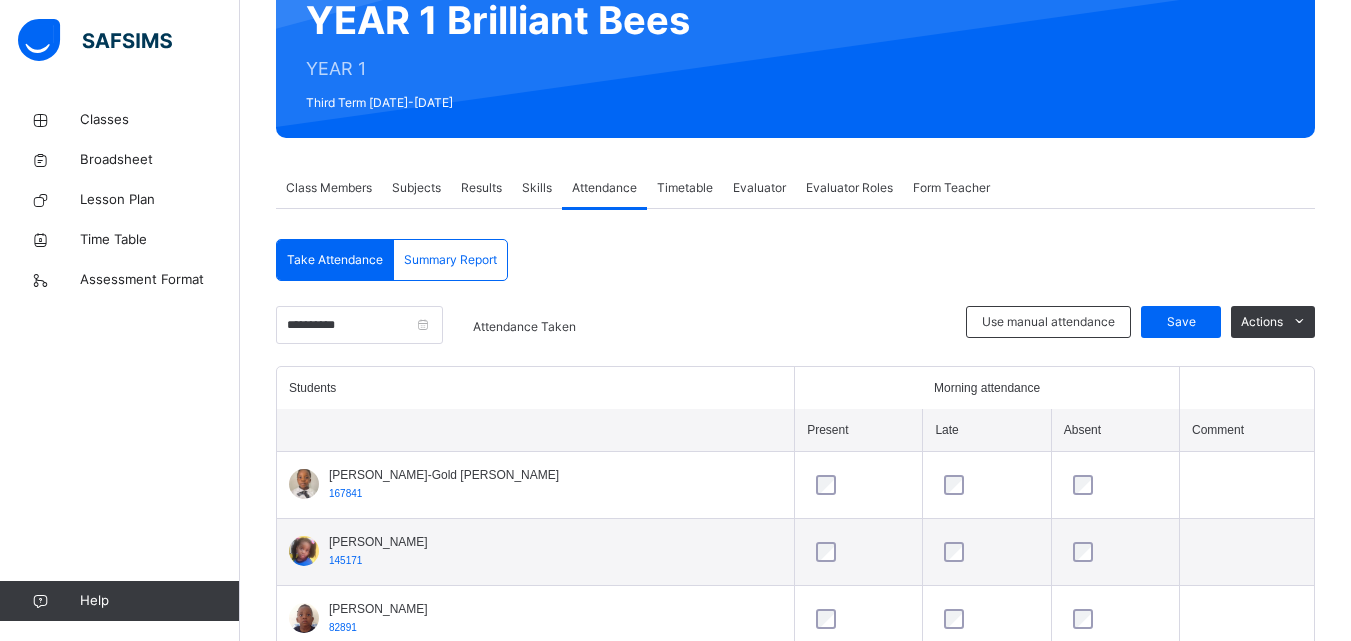 scroll, scrollTop: 431, scrollLeft: 0, axis: vertical 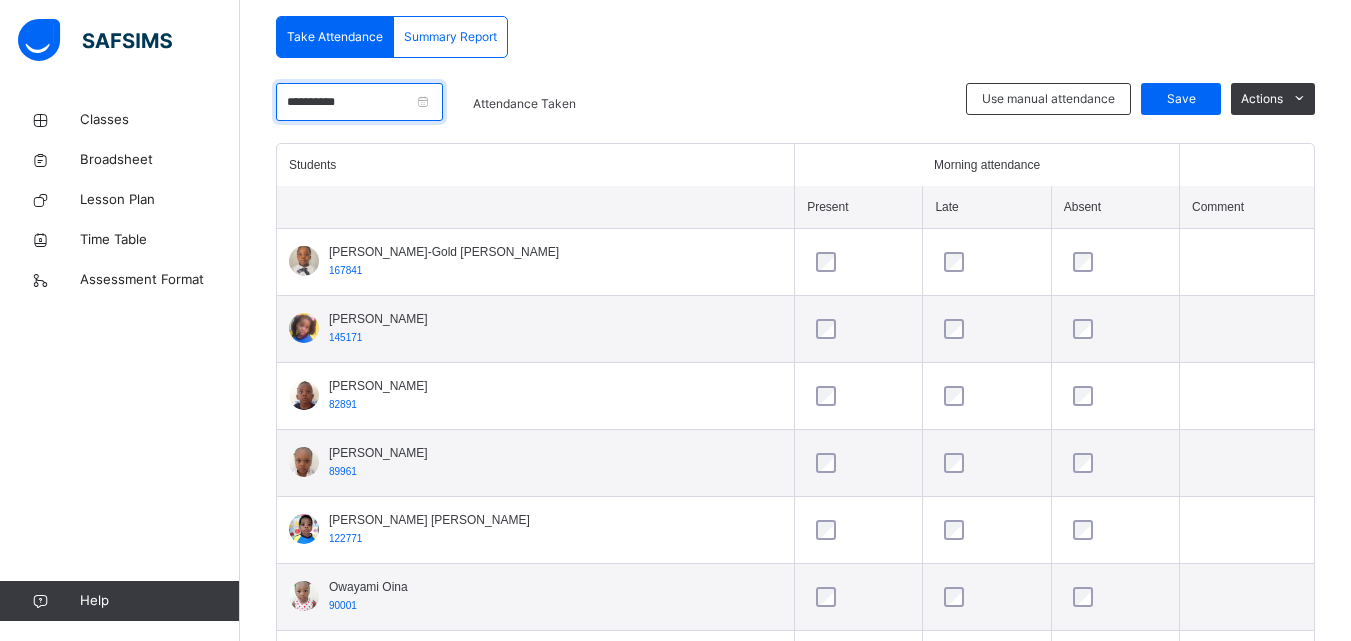 click on "**********" at bounding box center (359, 102) 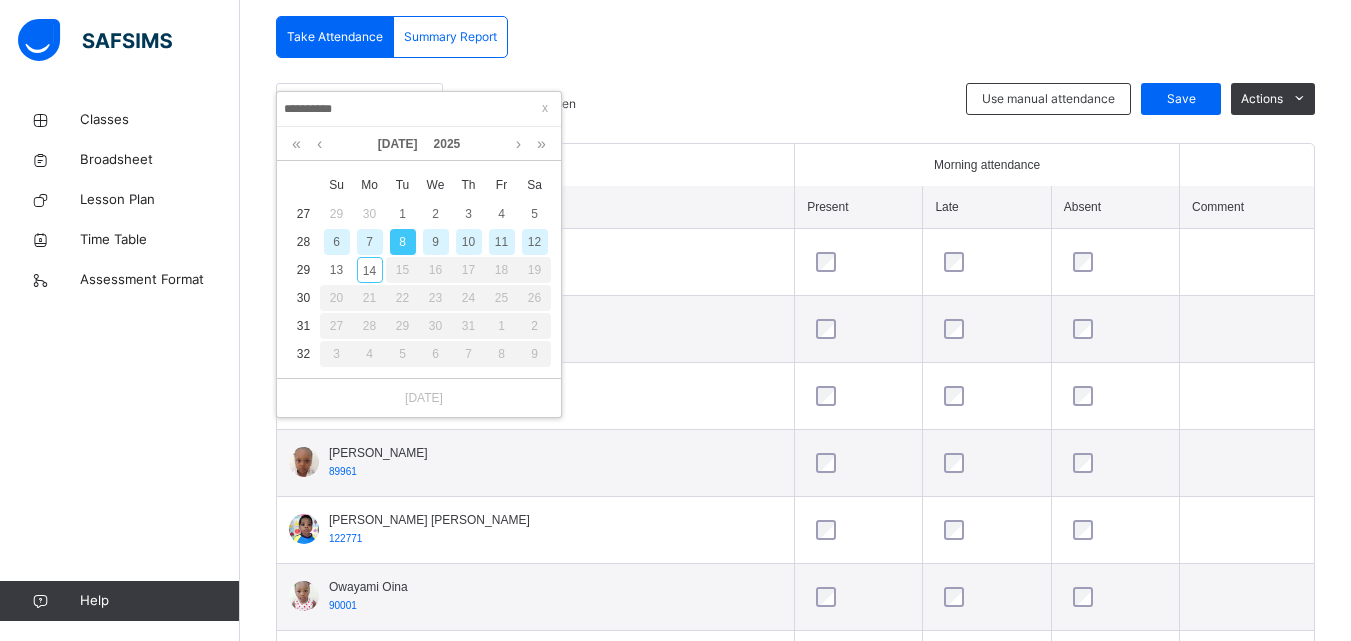click on "7" at bounding box center [370, 242] 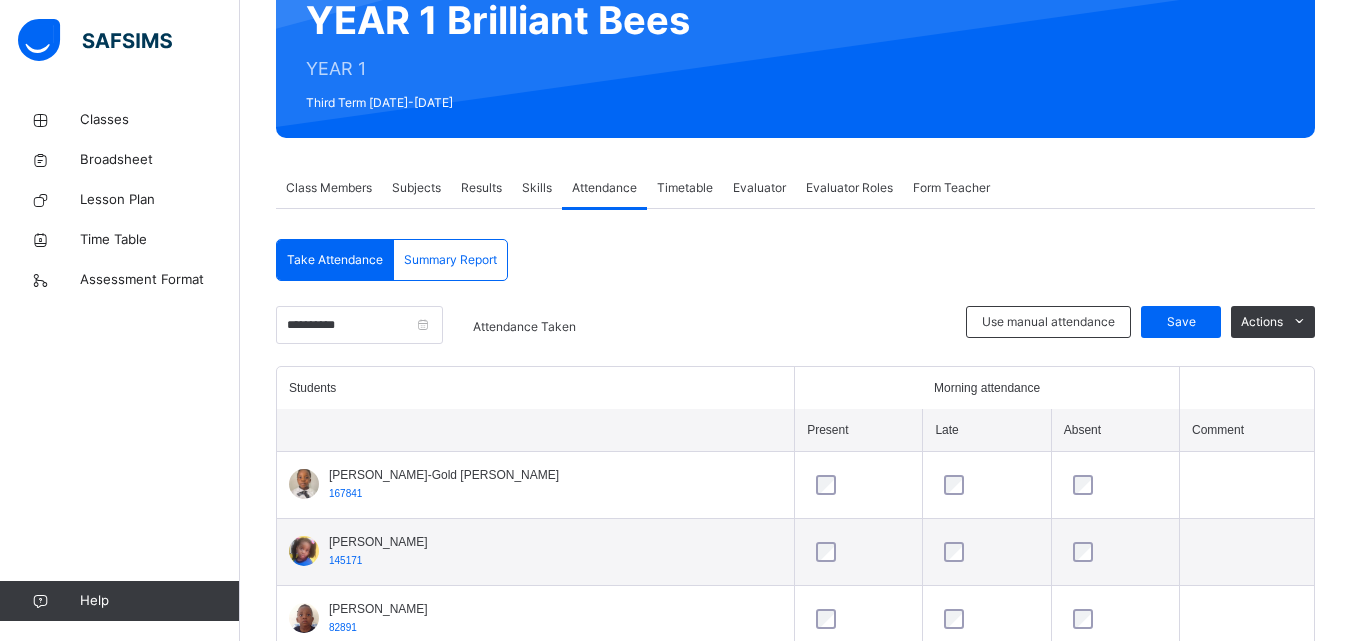 scroll, scrollTop: 431, scrollLeft: 0, axis: vertical 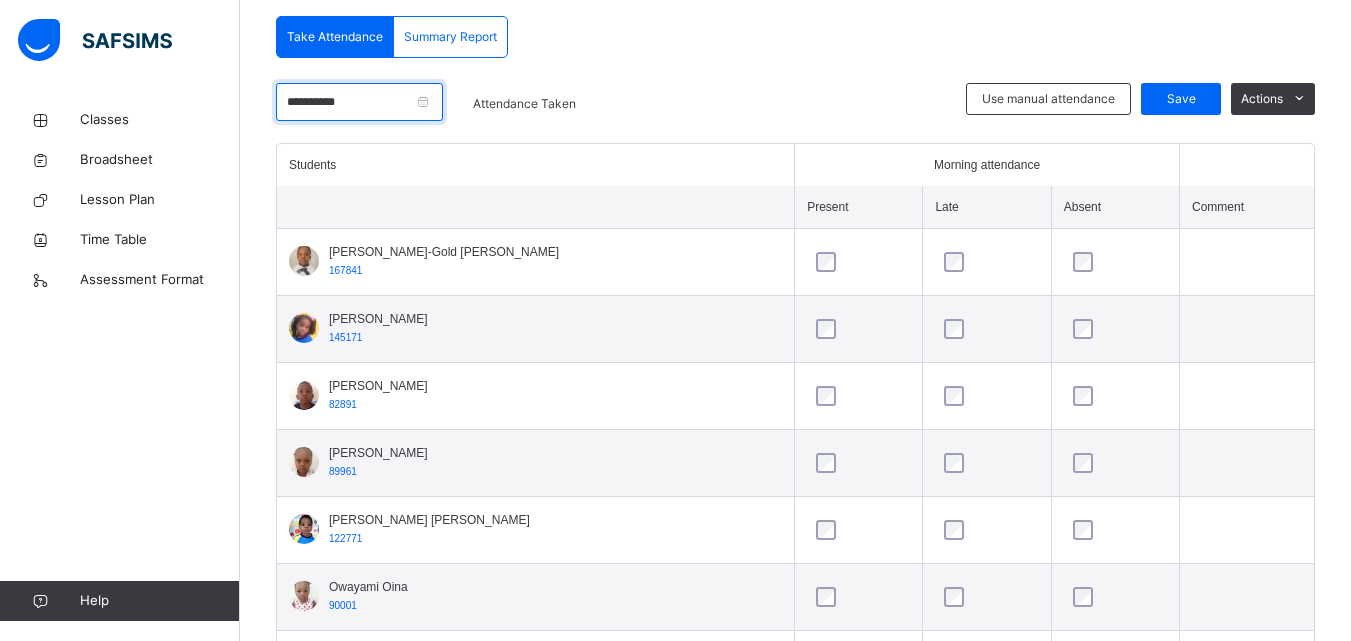click on "**********" at bounding box center (359, 102) 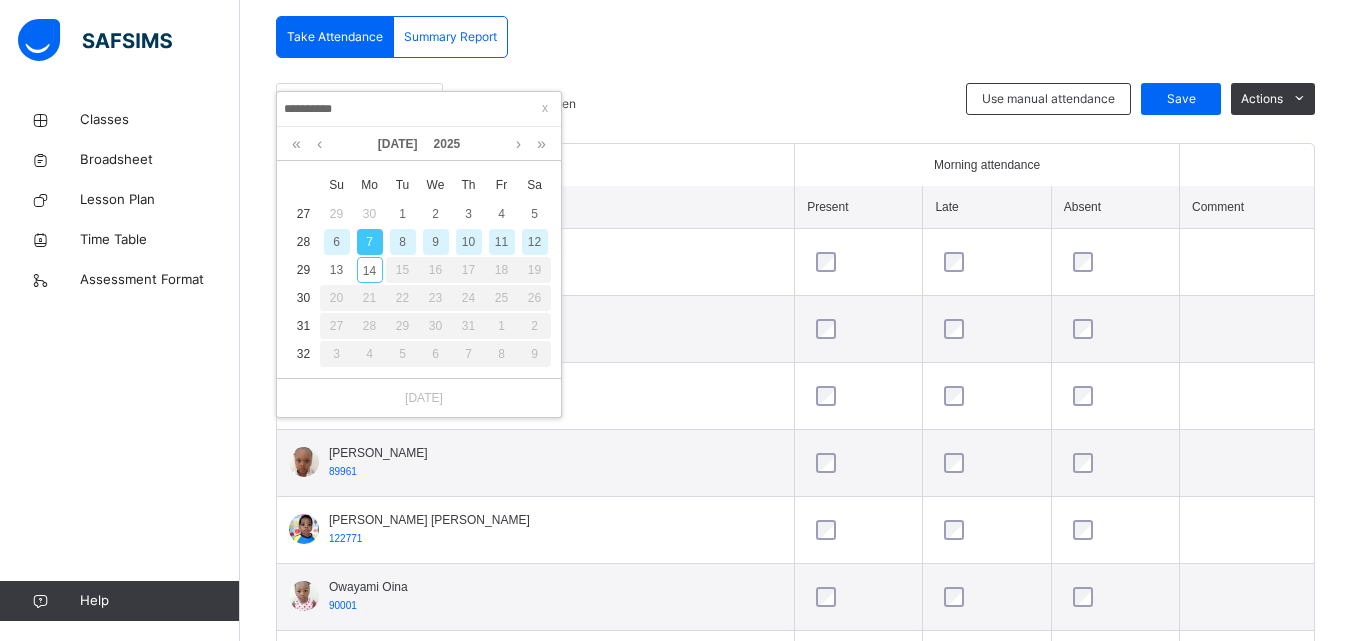 click at bounding box center [781, 113] 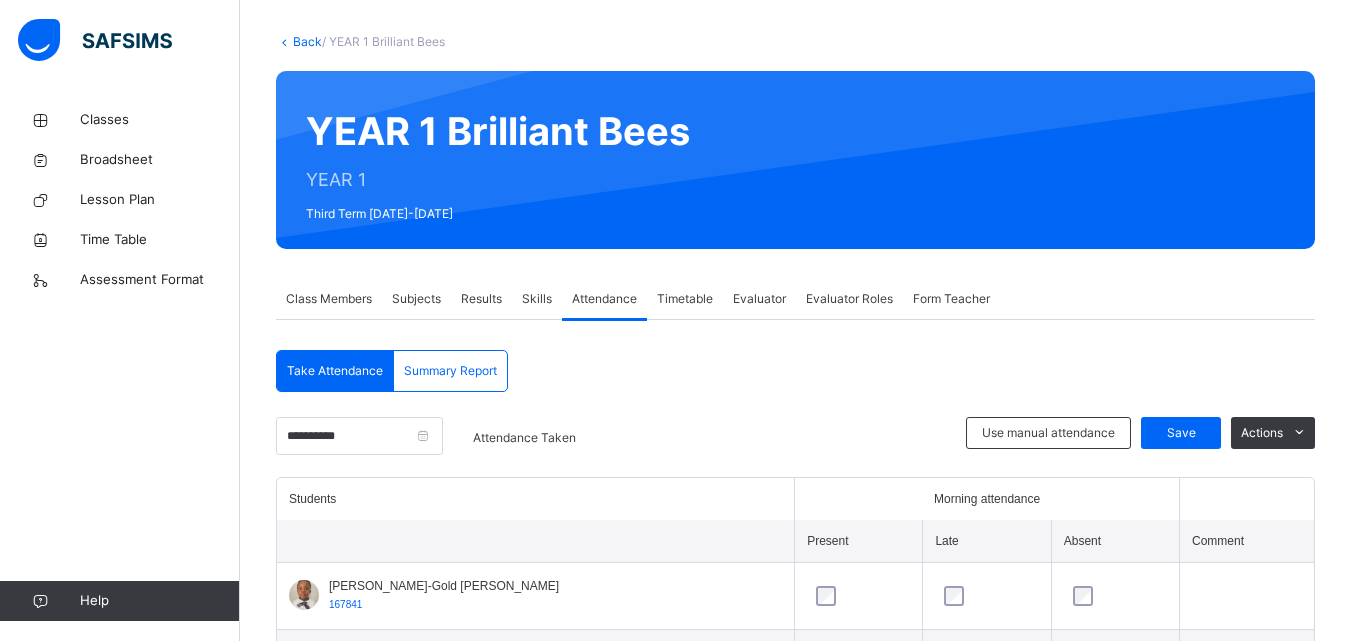 scroll, scrollTop: 84, scrollLeft: 0, axis: vertical 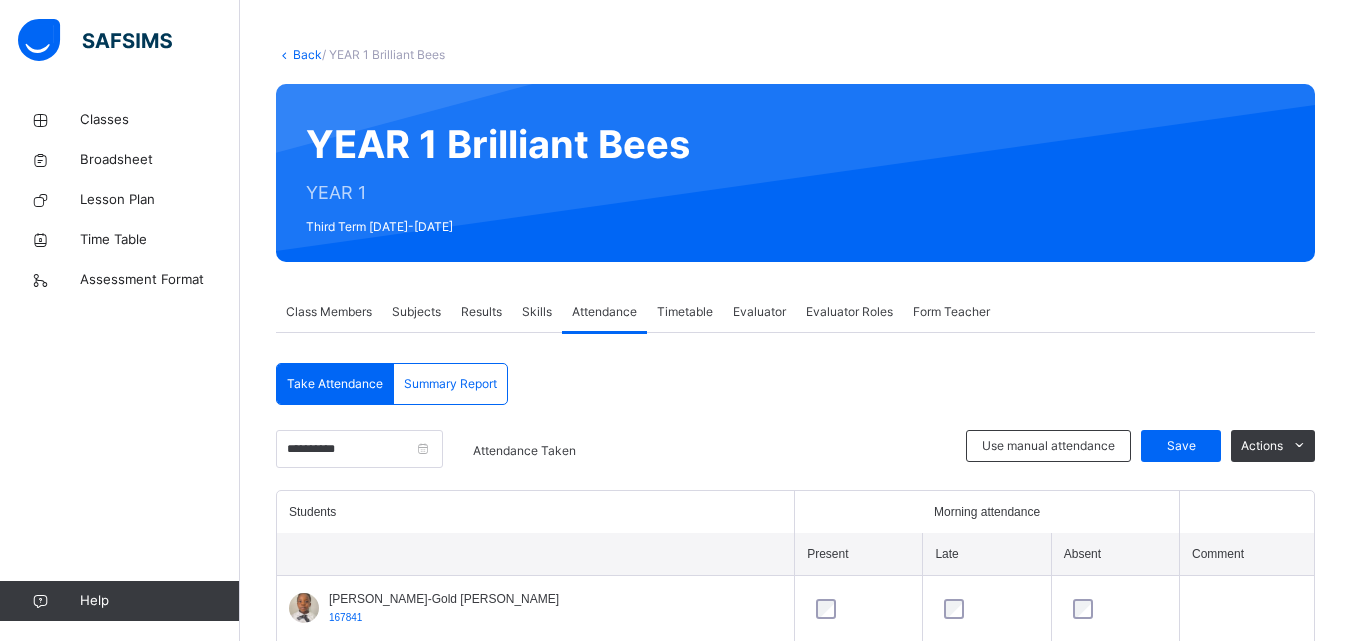 click on "Evaluator" at bounding box center (759, 312) 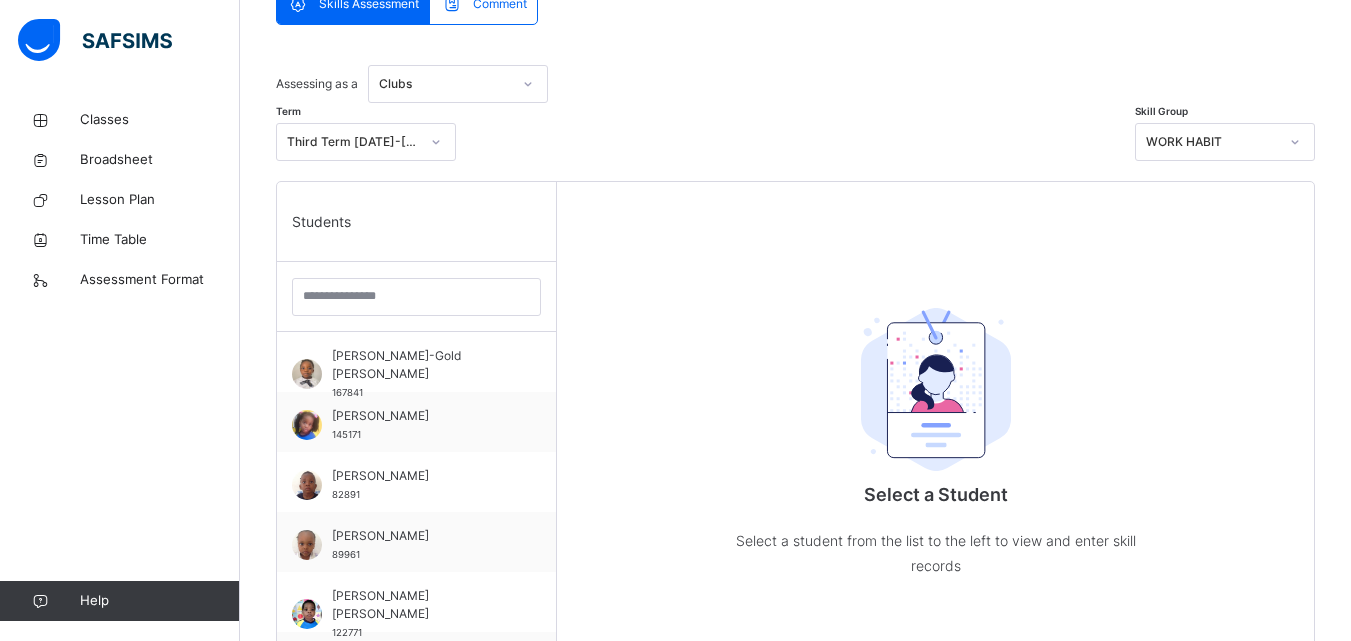 scroll, scrollTop: 491, scrollLeft: 0, axis: vertical 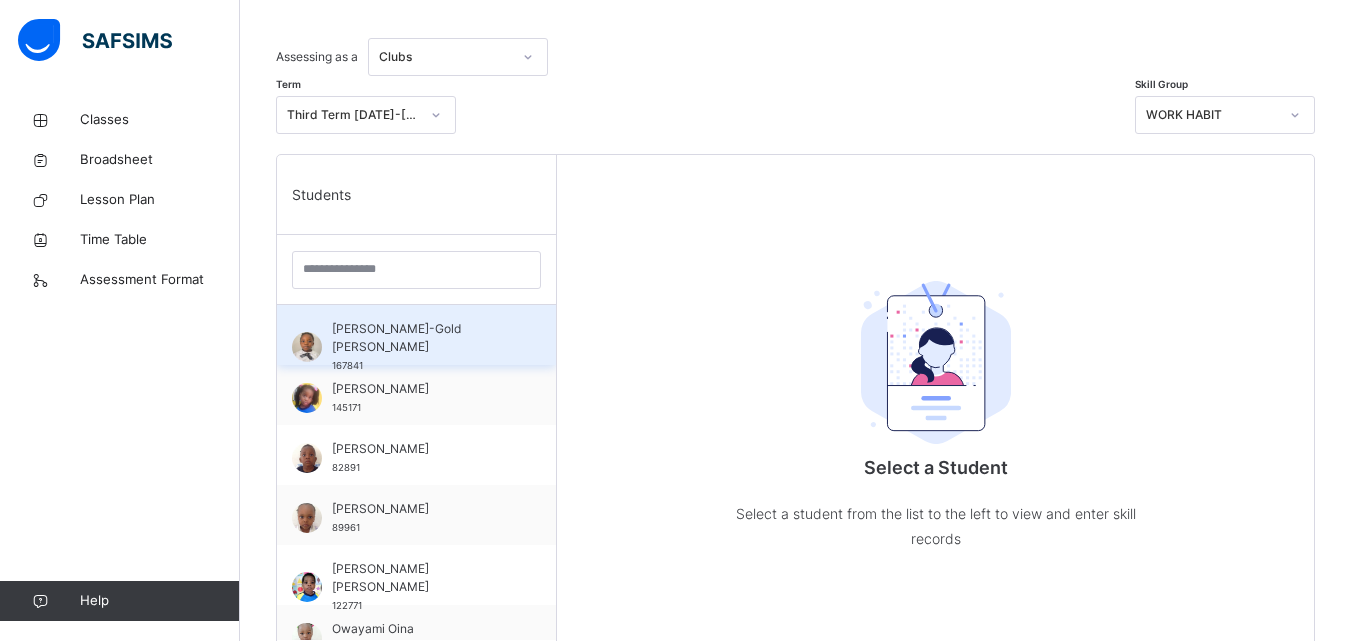 click on "[PERSON_NAME]-Gold [PERSON_NAME]" at bounding box center [421, 338] 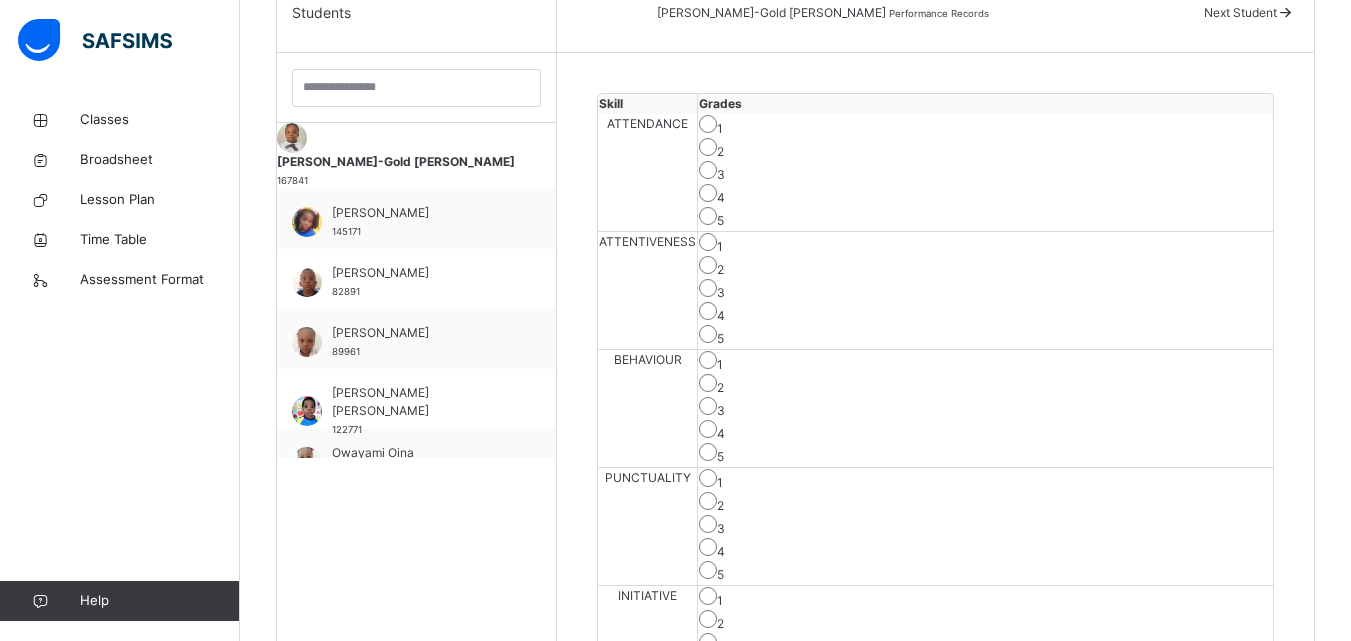 scroll, scrollTop: 684, scrollLeft: 0, axis: vertical 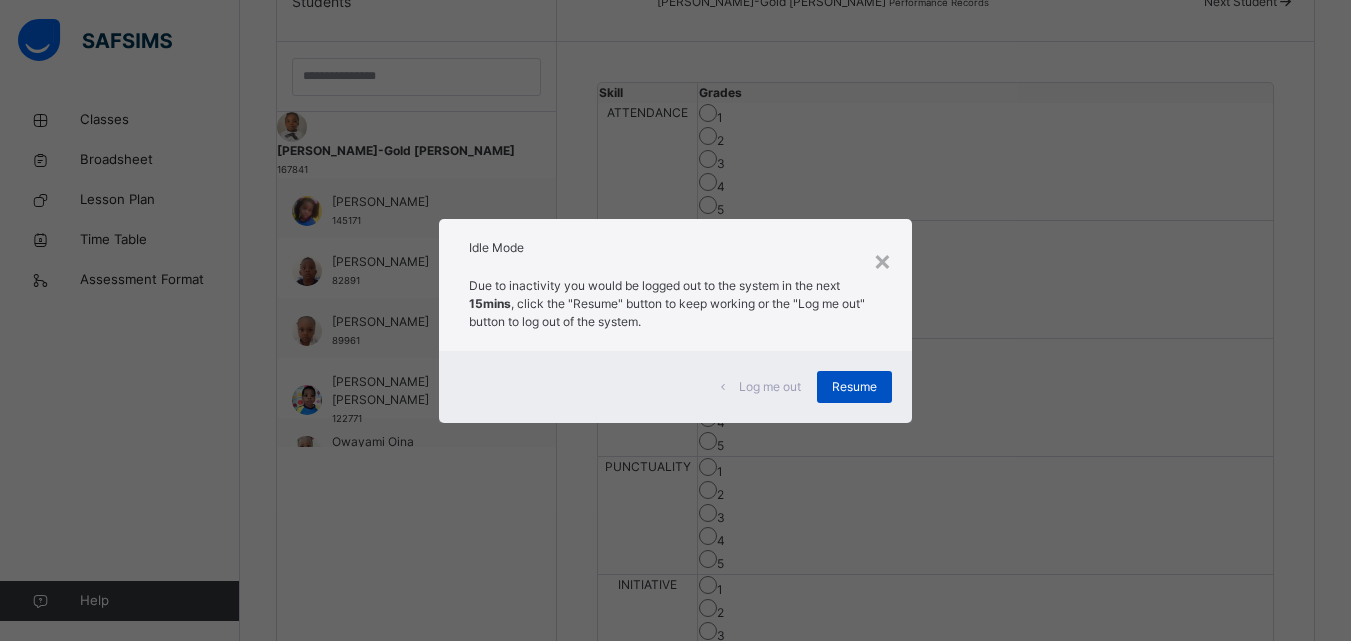 click on "Resume" at bounding box center [854, 387] 